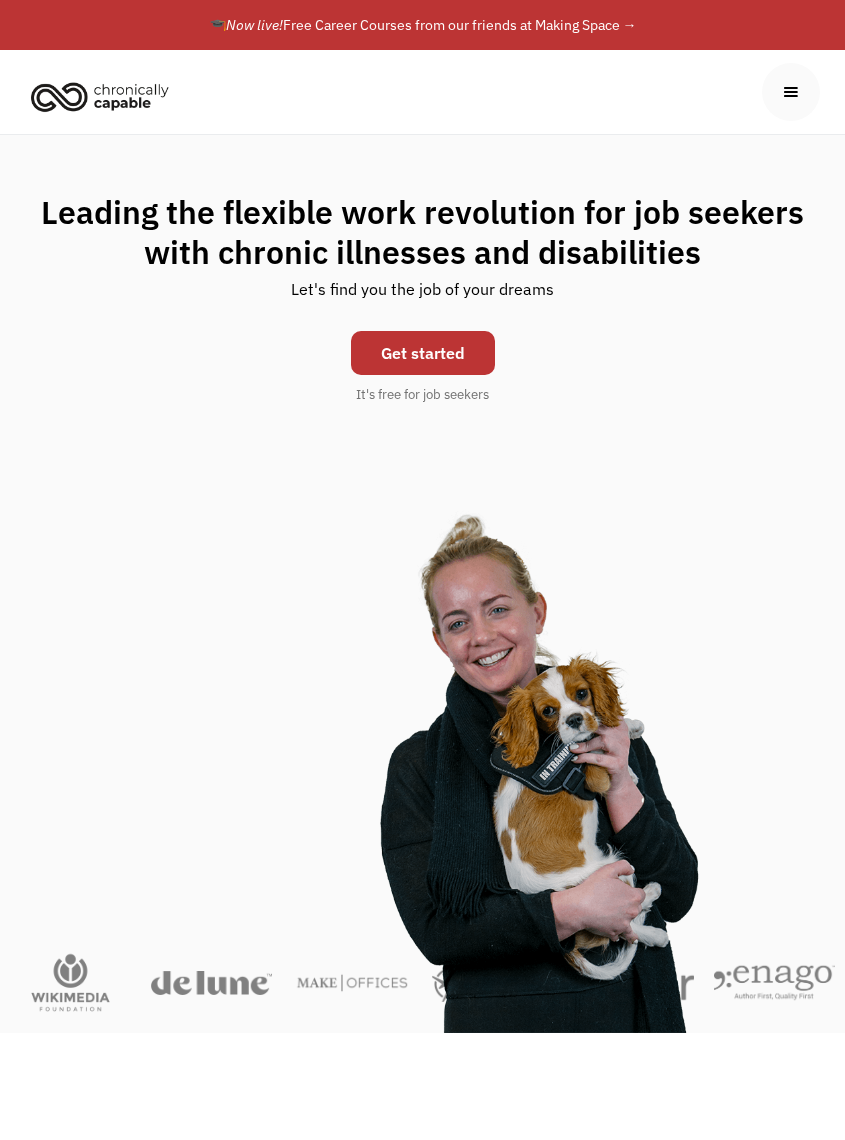 scroll, scrollTop: 2, scrollLeft: 0, axis: vertical 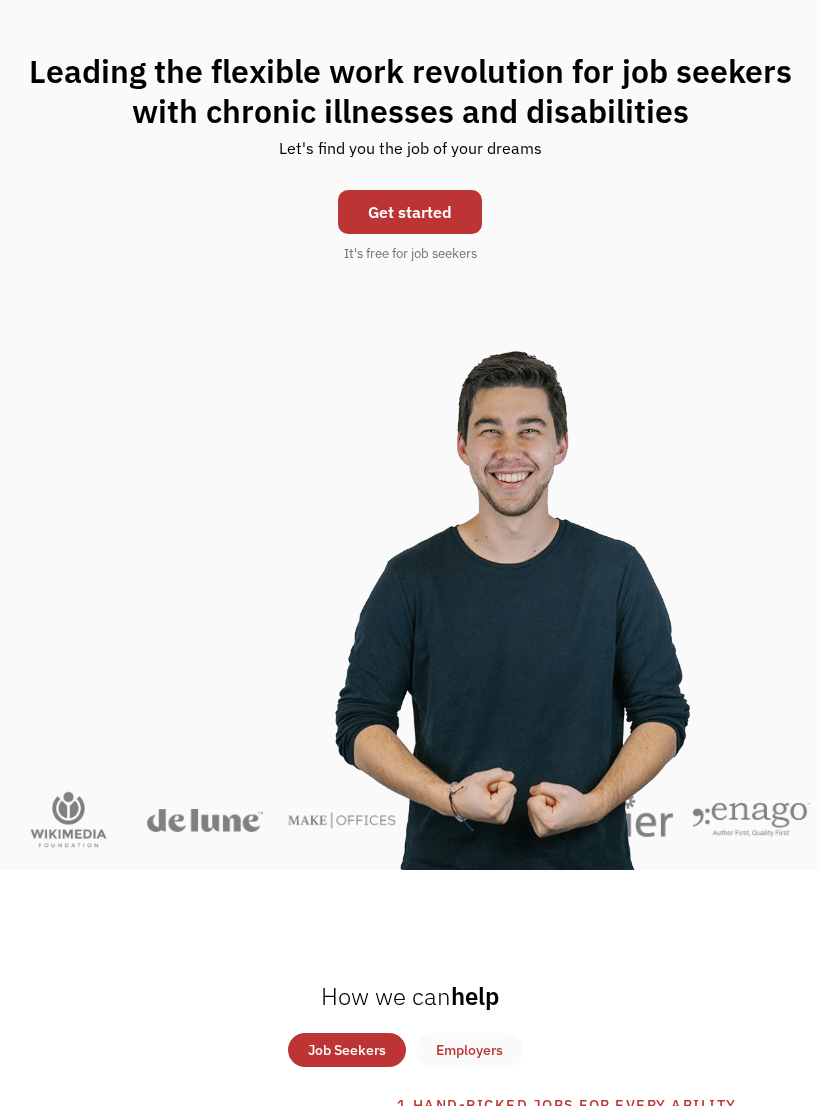 click on "Get started" at bounding box center (410, 213) 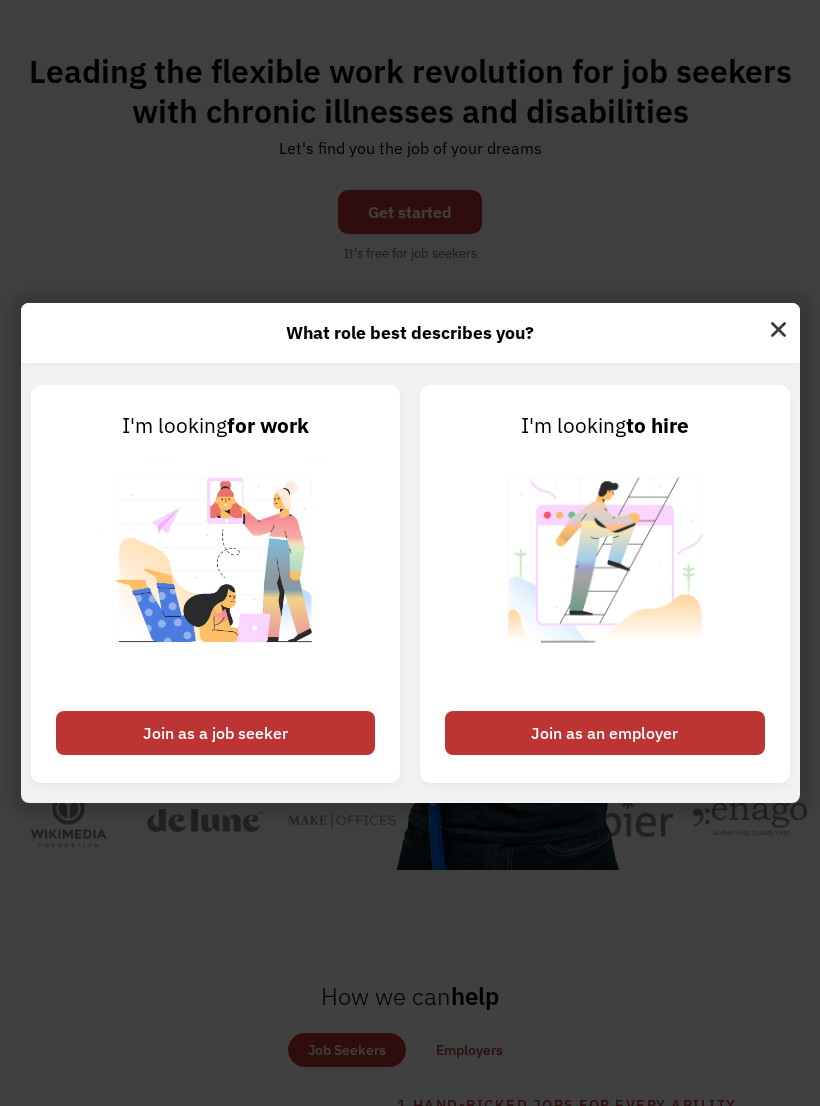 click on "Join as a job seeker" at bounding box center [216, 733] 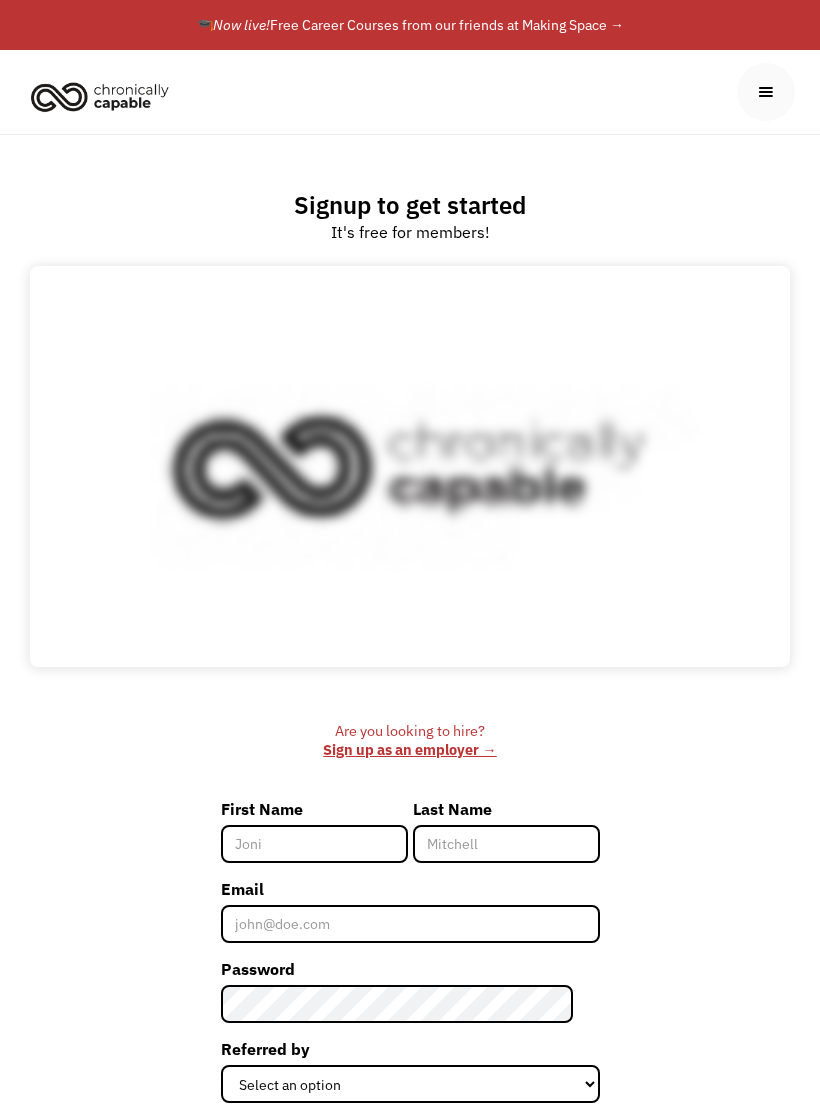 scroll, scrollTop: 0, scrollLeft: 0, axis: both 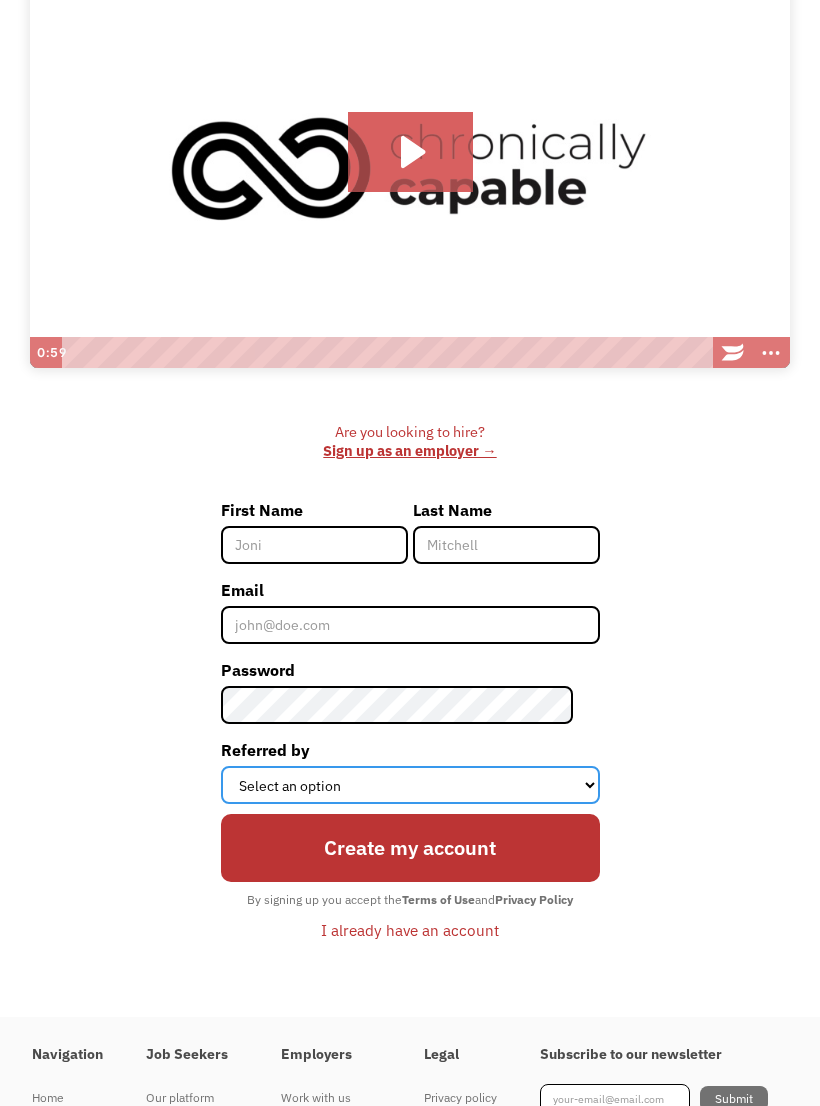 click on "Select an option Instagram Facebook Twitter Search Engine News Article Word of Mouth Employer Other" at bounding box center [410, 785] 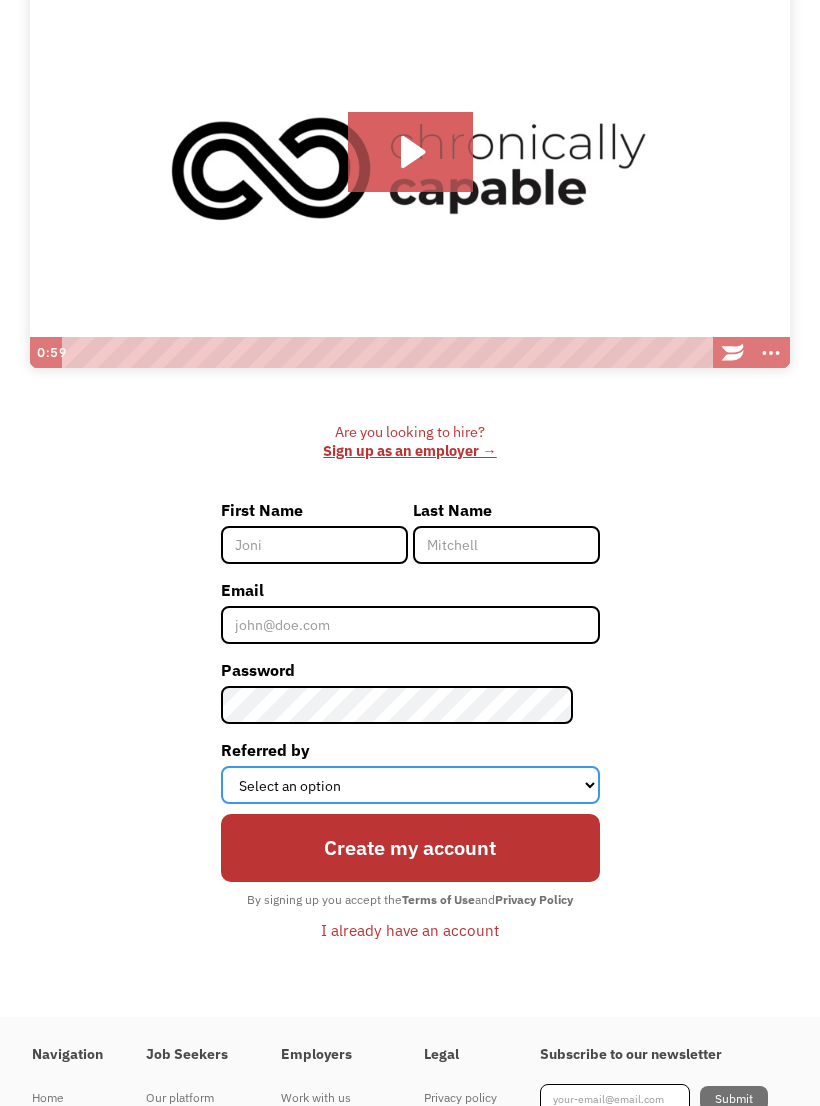 select on "Search Engine" 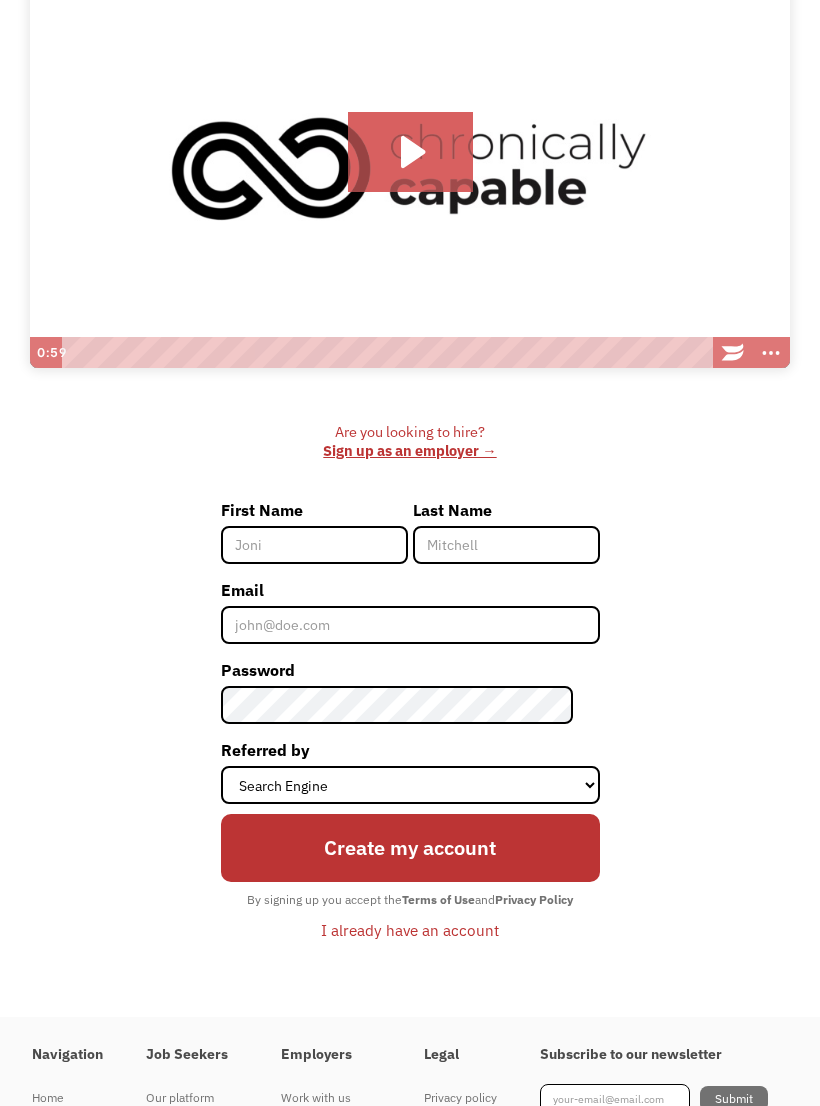 click on "First Name" at bounding box center [314, 545] 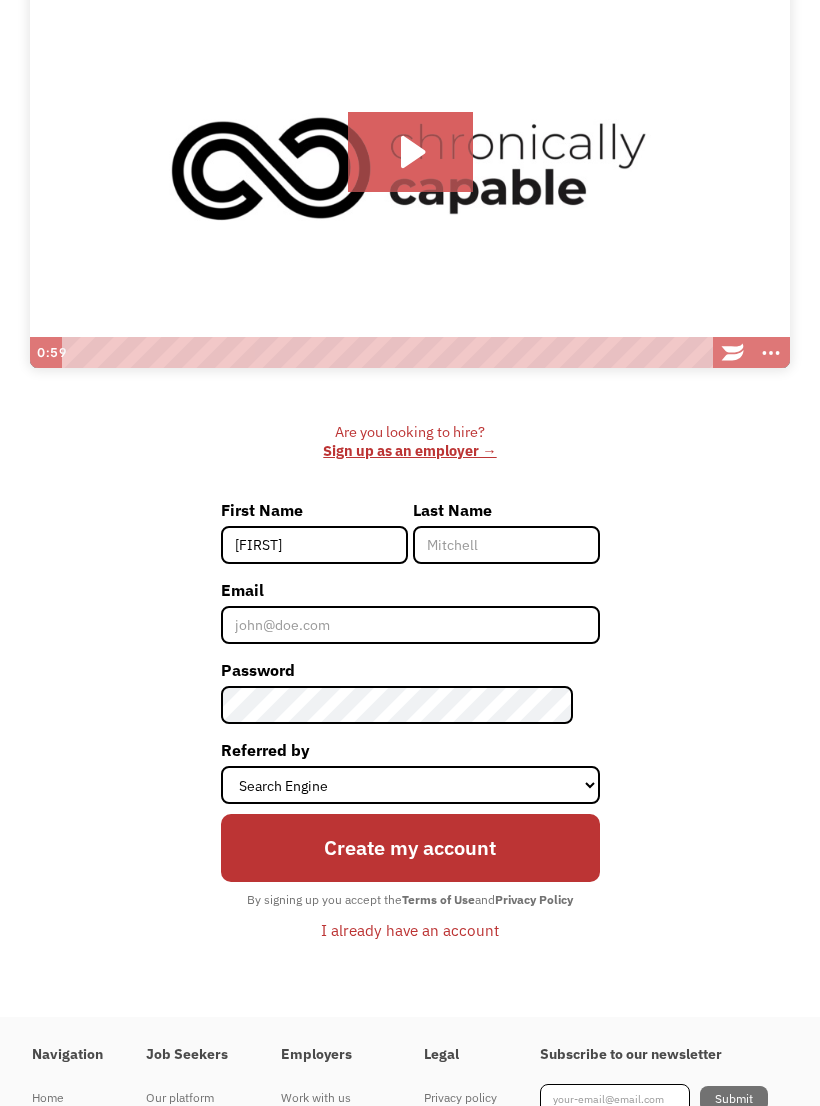 type on "Sharina" 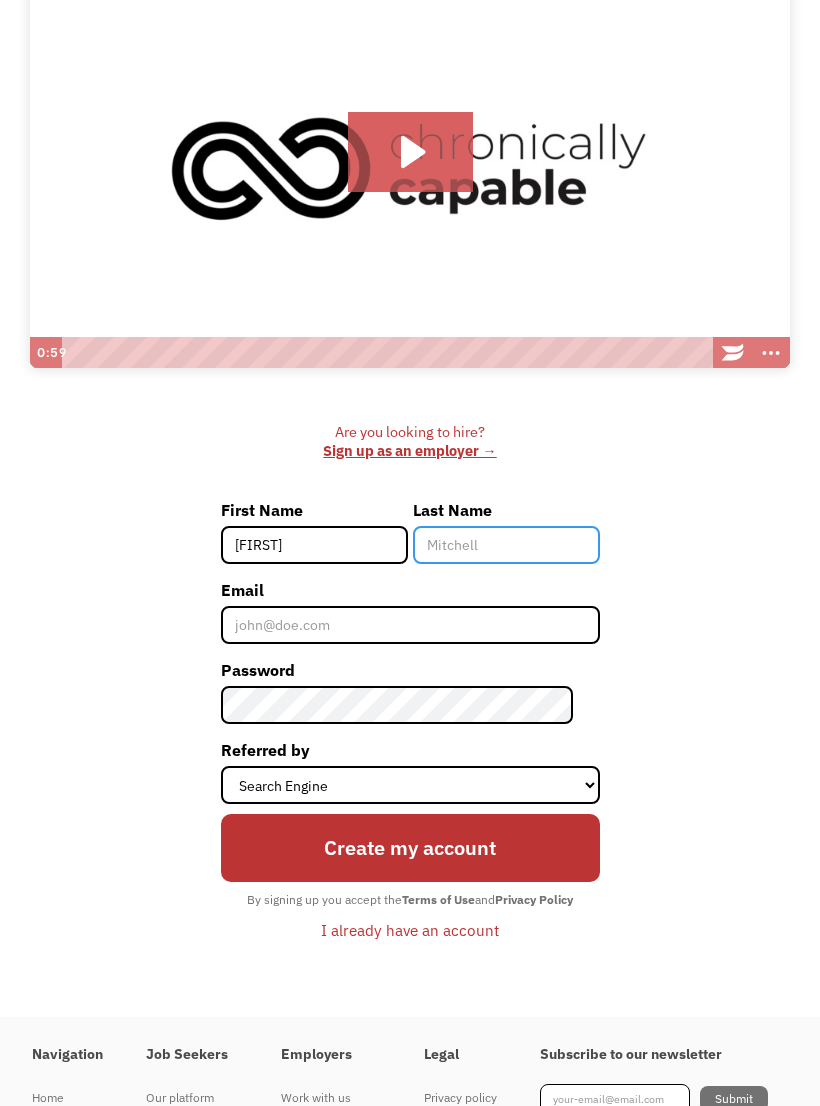click on "Last Name" at bounding box center (506, 545) 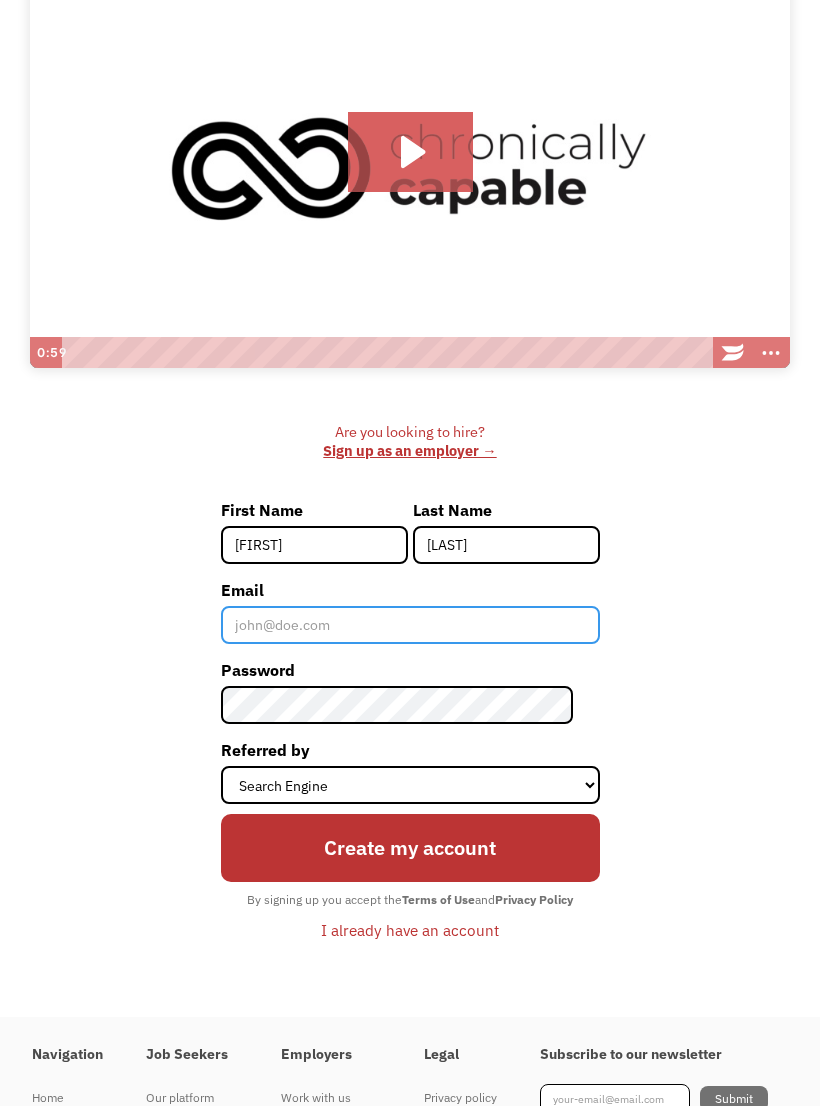 click on "Email" at bounding box center [410, 625] 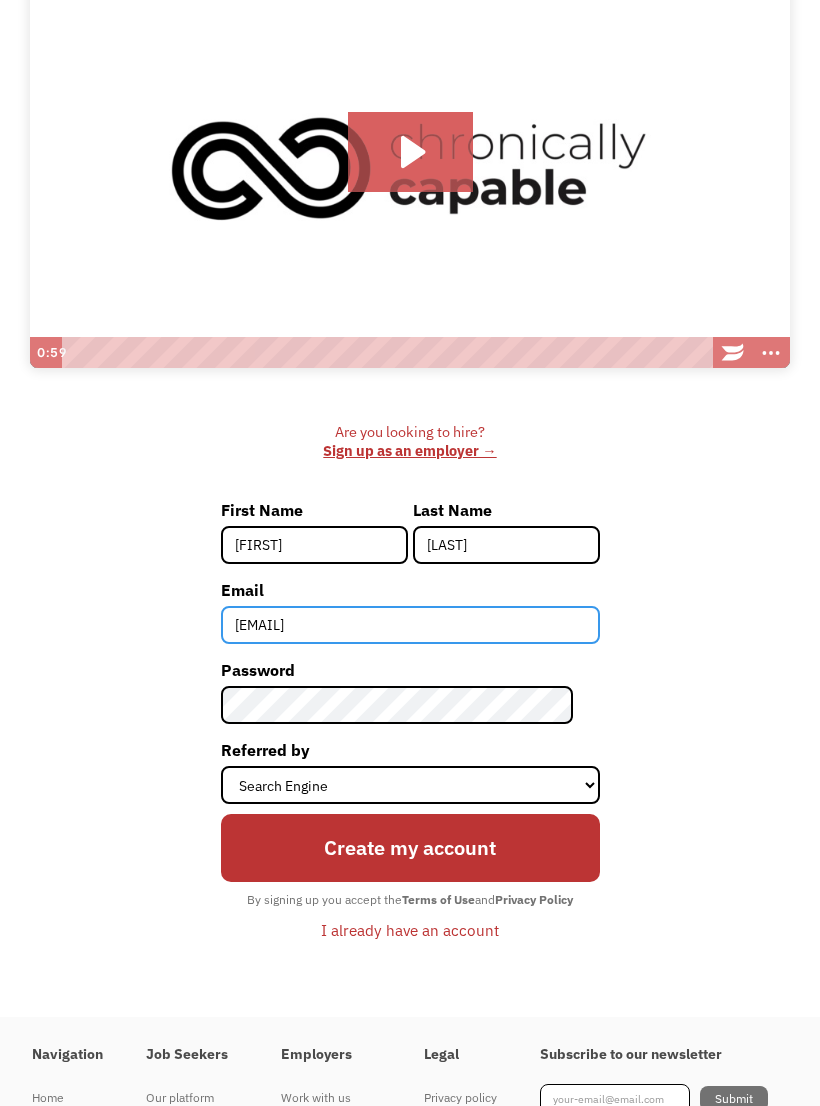 type on "gory_rina@yahoo.com" 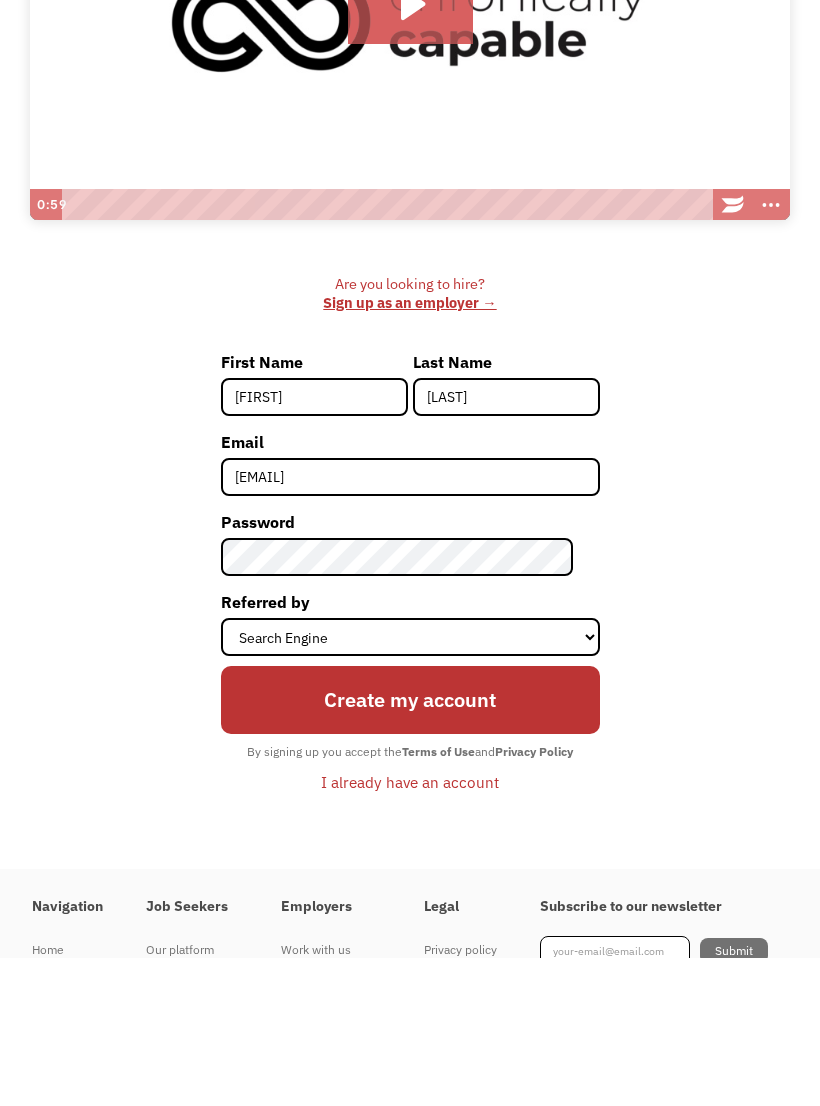 click on "Create my account" at bounding box center [410, 848] 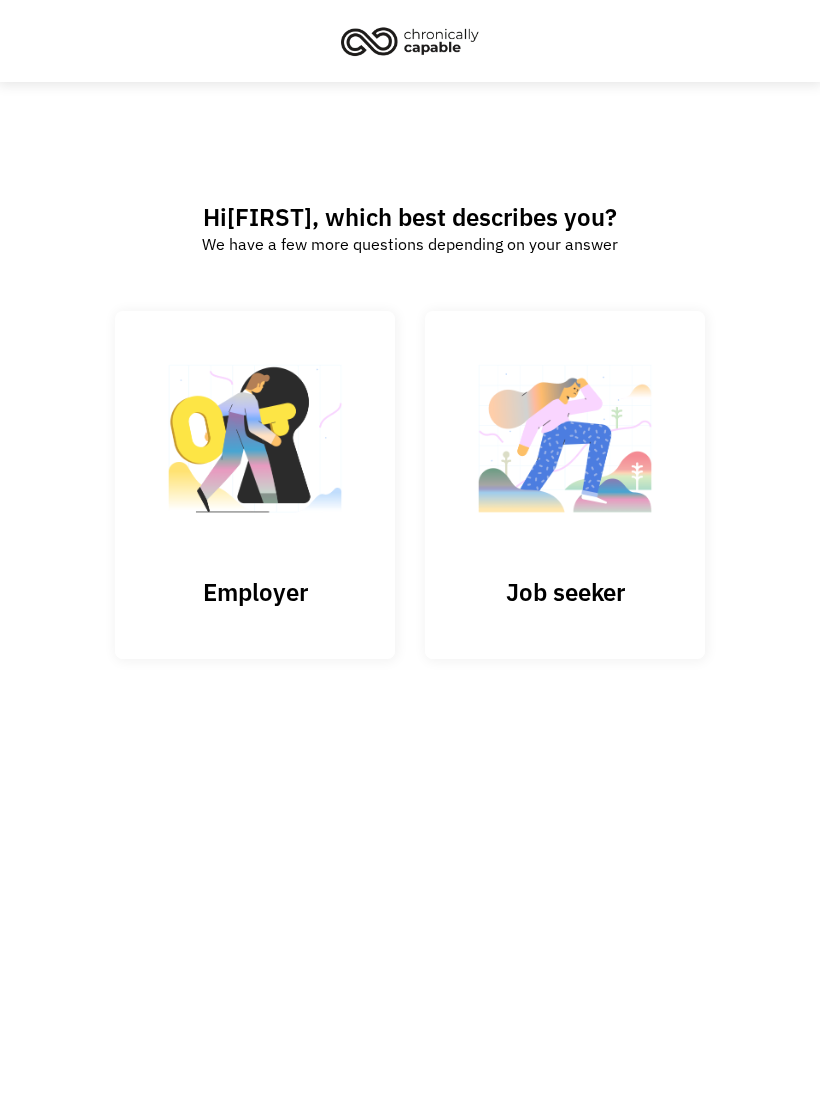 scroll, scrollTop: 0, scrollLeft: 0, axis: both 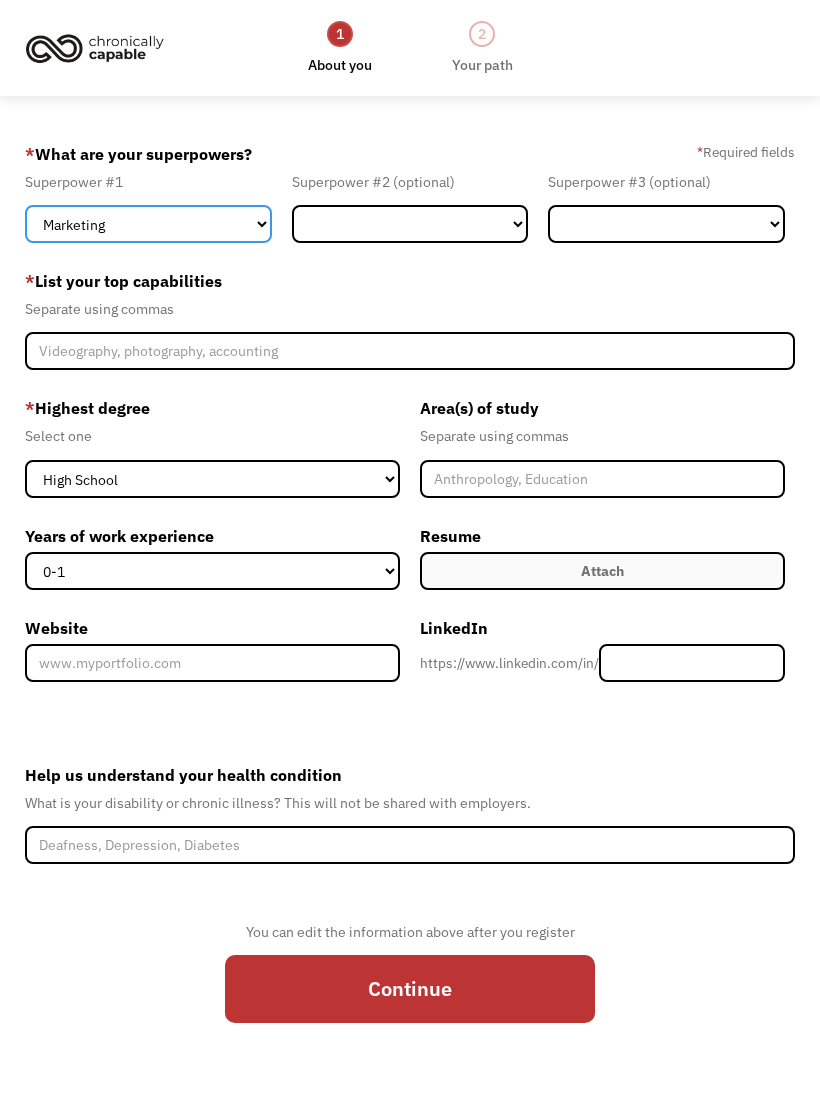 click on "Marketing Human Resources Finance Technology Operations Sales Industrial & Manufacturing Administration Legal Communications & Public Relations Customer Service Design Healthcare Science & Education Engineering & Construction Other" at bounding box center (148, 224) 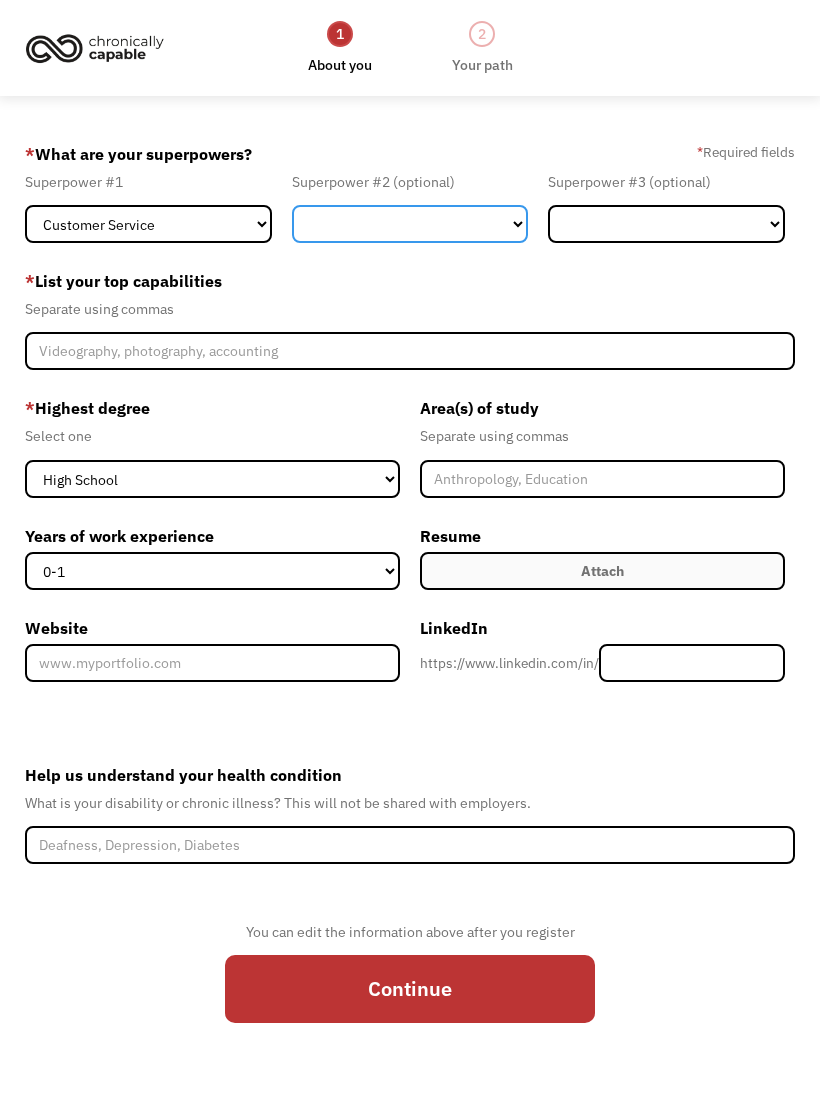 click on "Marketing Human Resources Finance Technology Operations Sales Industrial & Manufacturing Administration Legal Communications & Public Relations Customer Service Design Healthcare Science & Education Engineering & Construction Other" at bounding box center [410, 224] 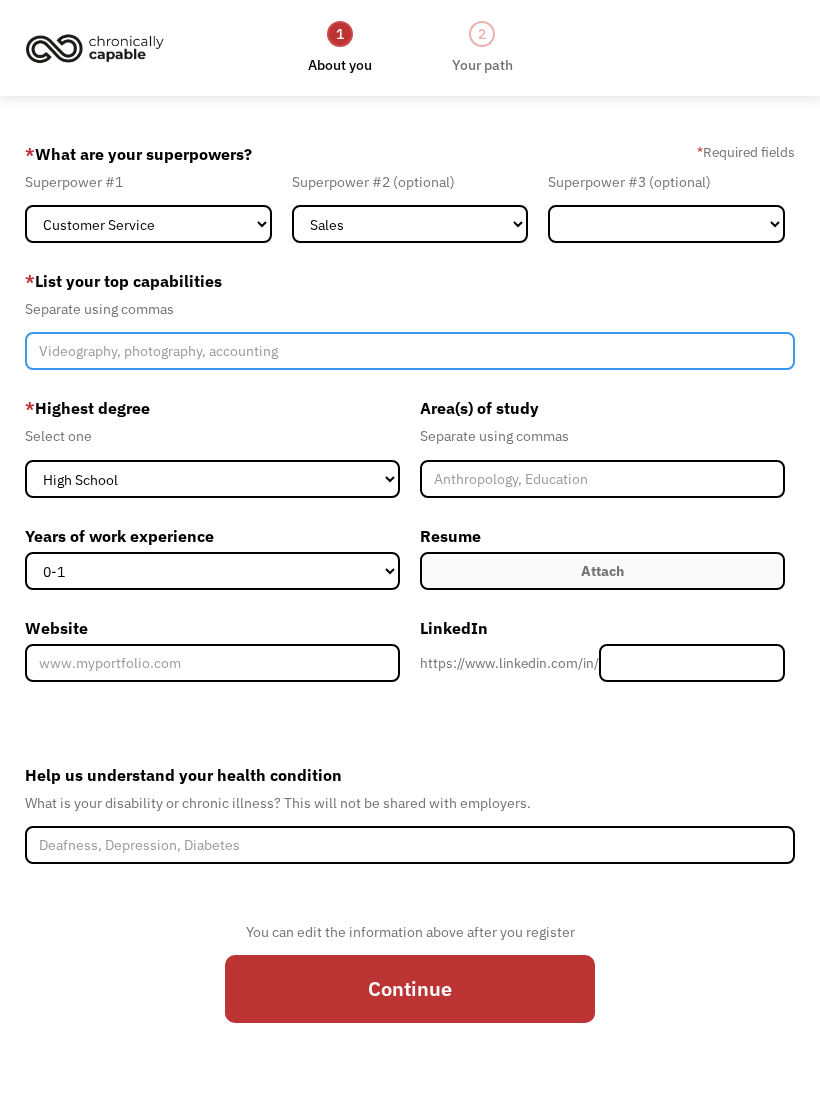 click at bounding box center (410, 351) 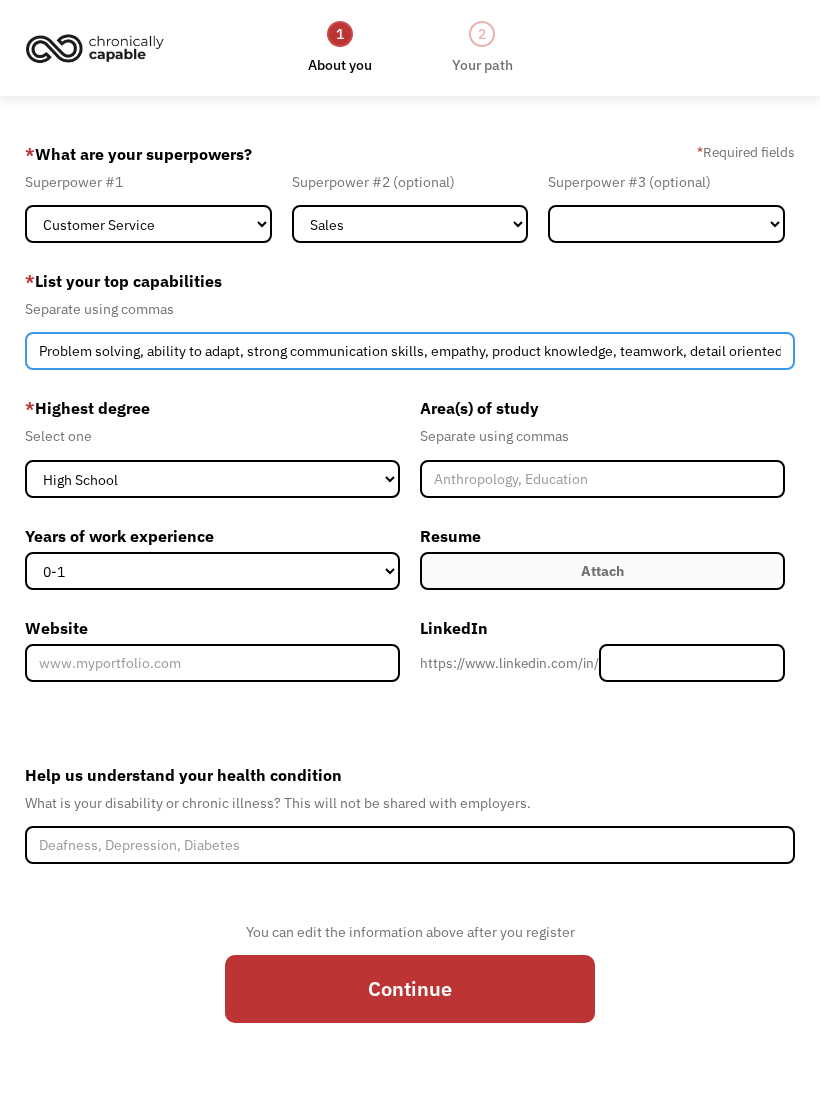 type on "Problem solving, ability to adapt, strong communication skills, empathy, product knowledge, teamwork, detail oriented, conflict handling, time management," 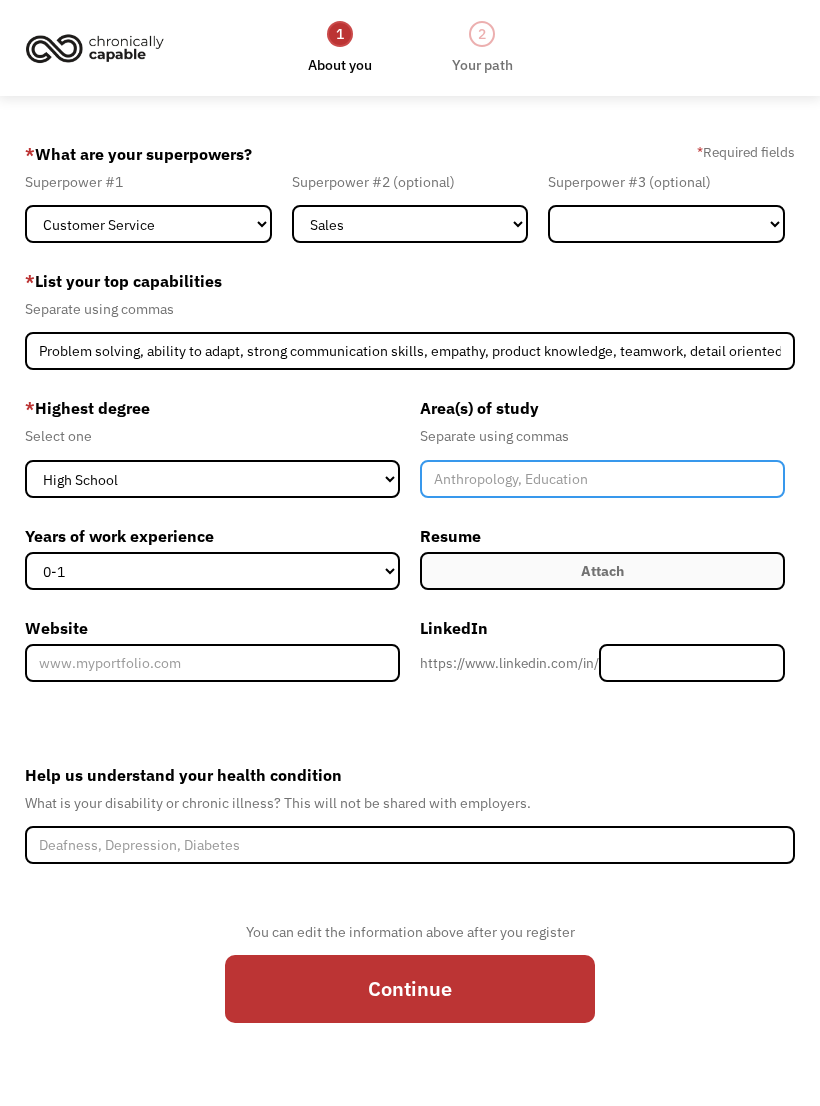 click at bounding box center (602, 479) 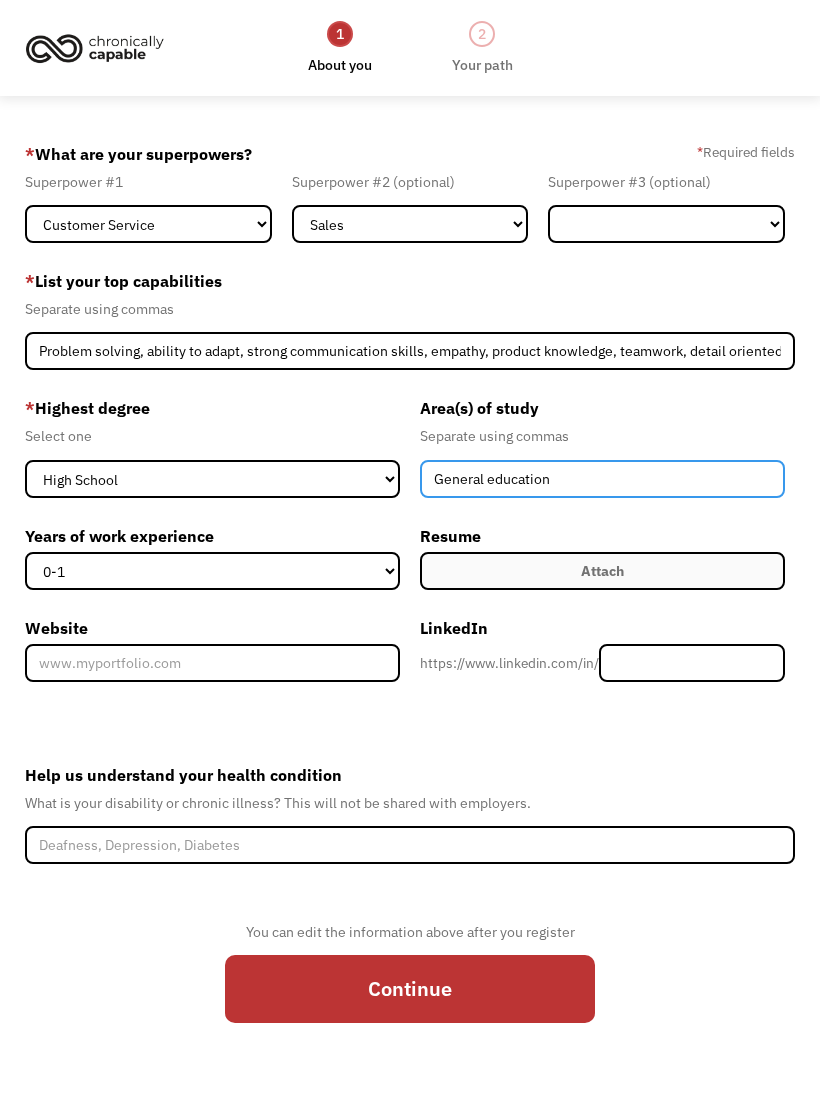 type on "General education" 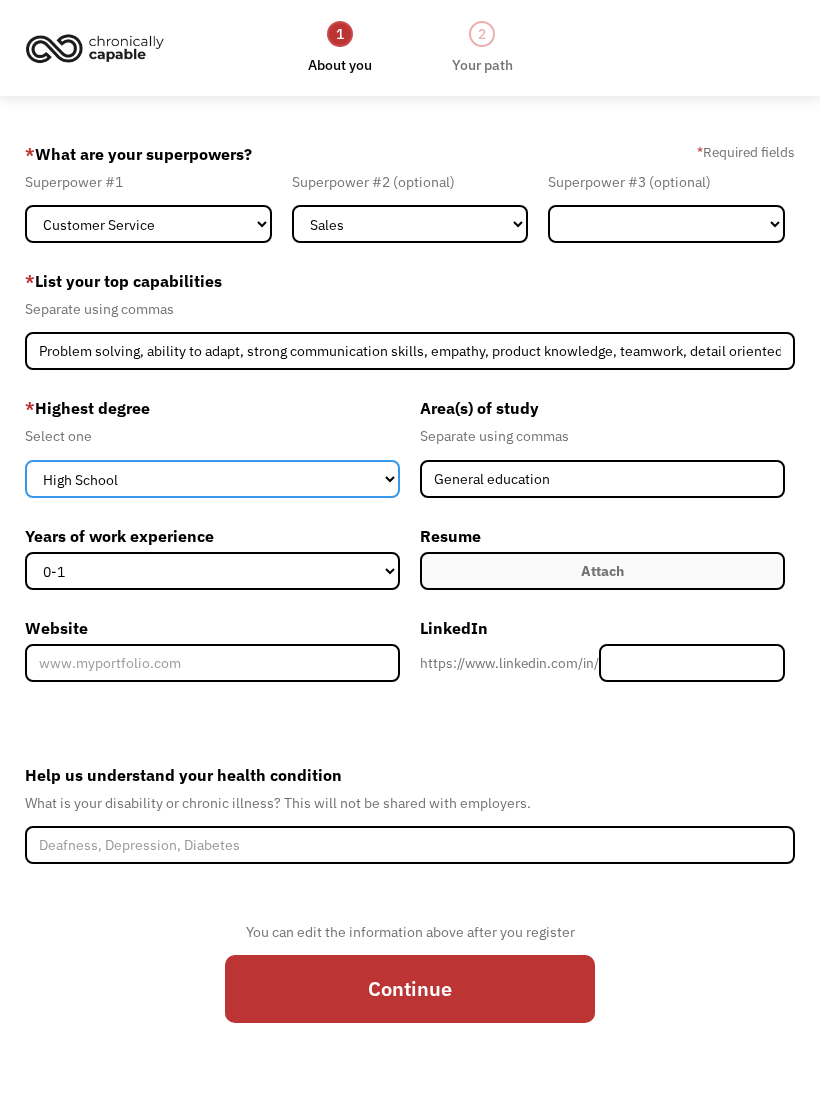 click on "High School Associates Bachelors Master's PhD" at bounding box center [212, 479] 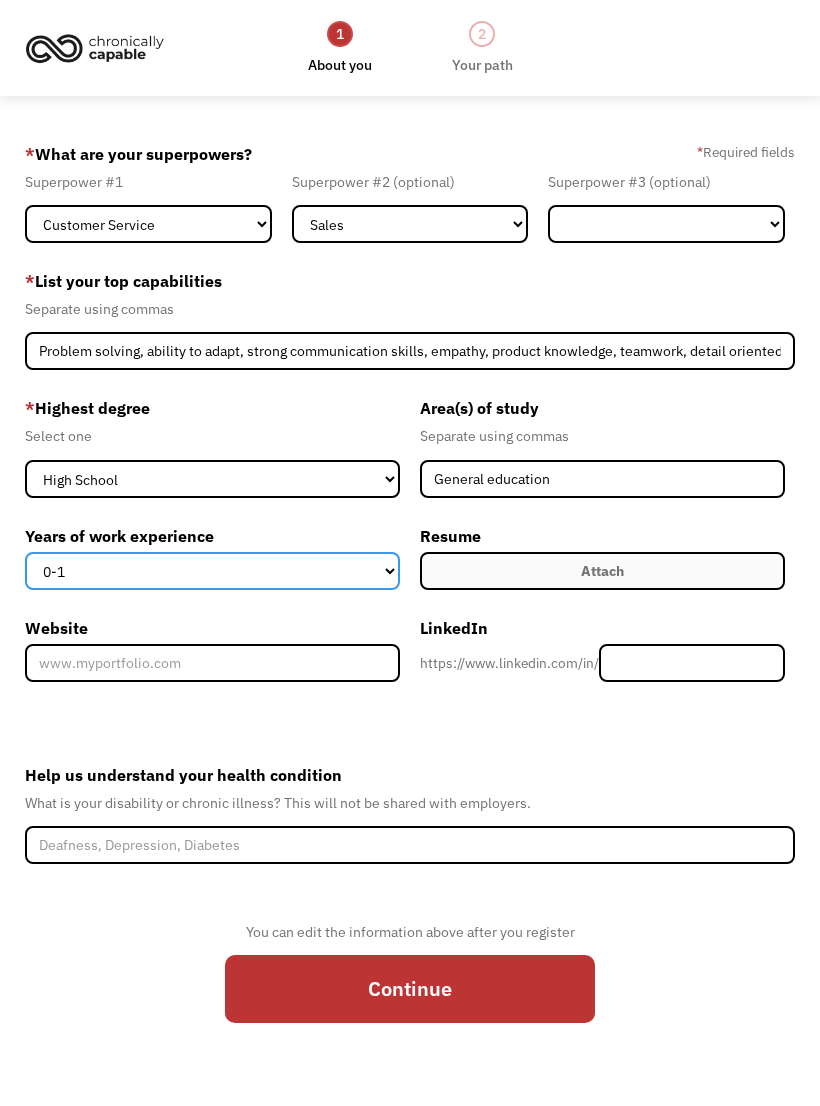 click on "0-1 2-4 5-10 11-15 15+" at bounding box center [212, 571] 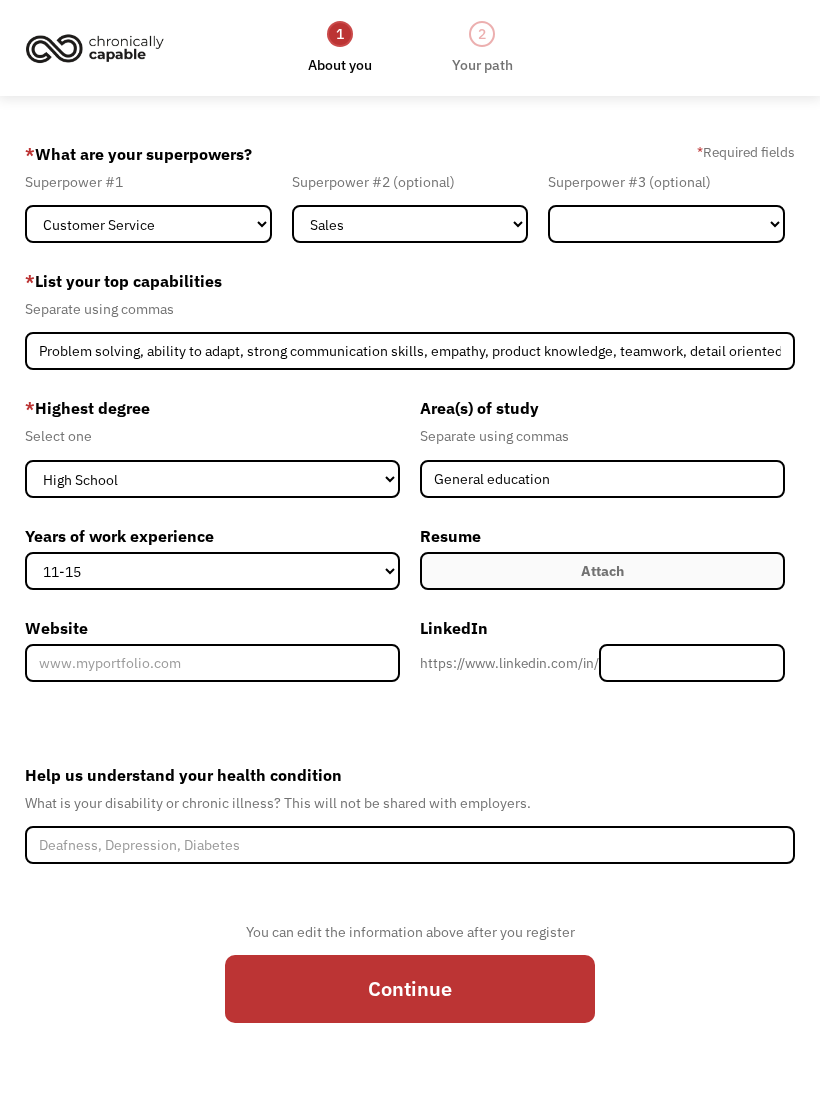 click on "Attach" at bounding box center (602, 571) 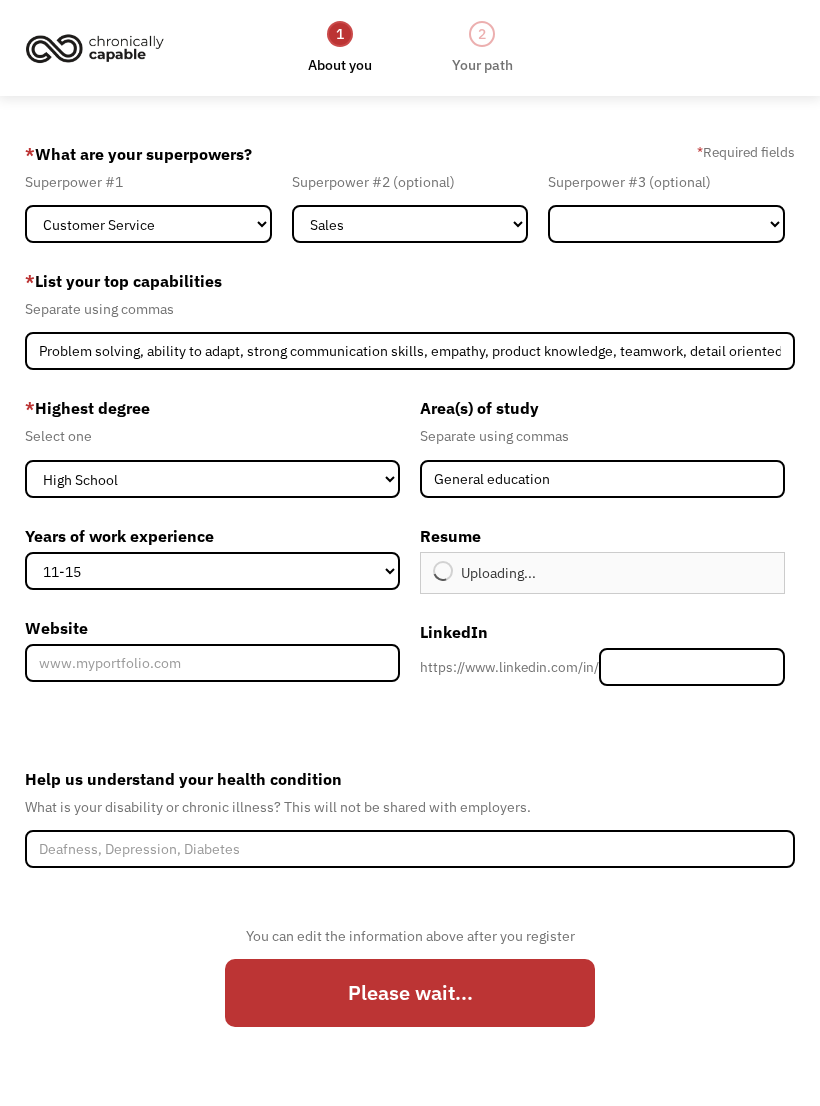 type on "Continue" 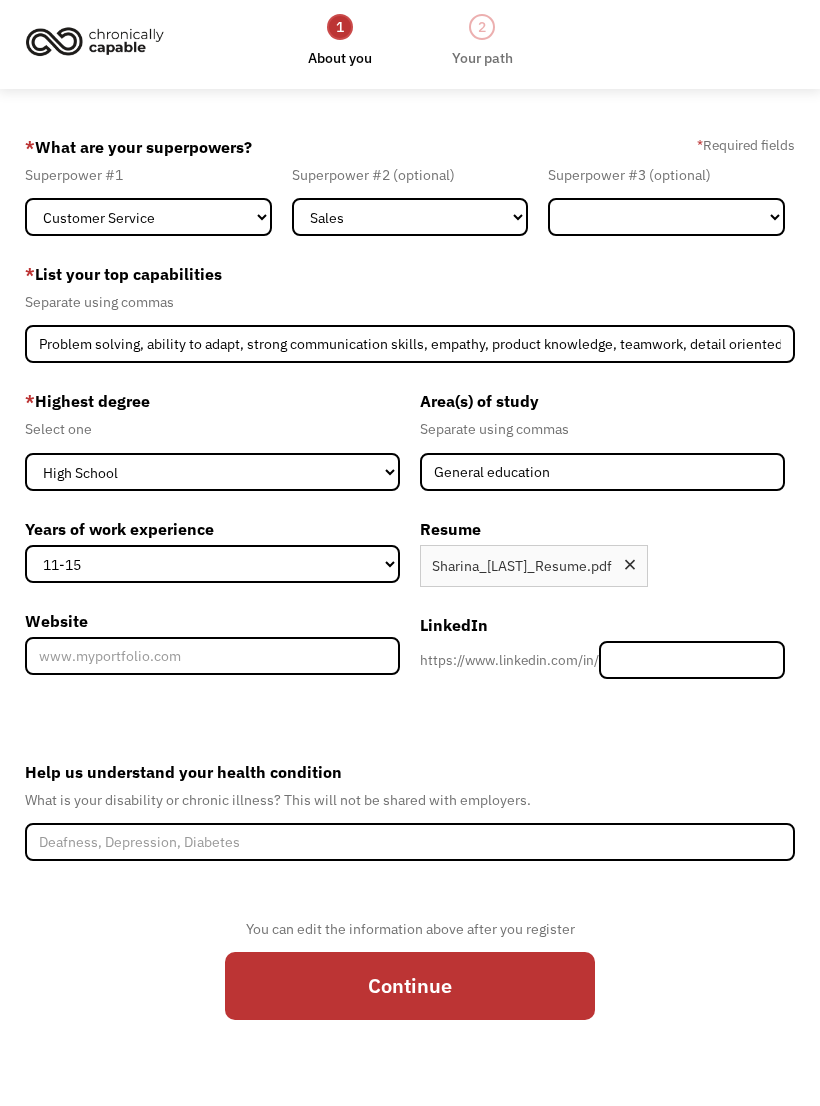 scroll, scrollTop: 8, scrollLeft: 0, axis: vertical 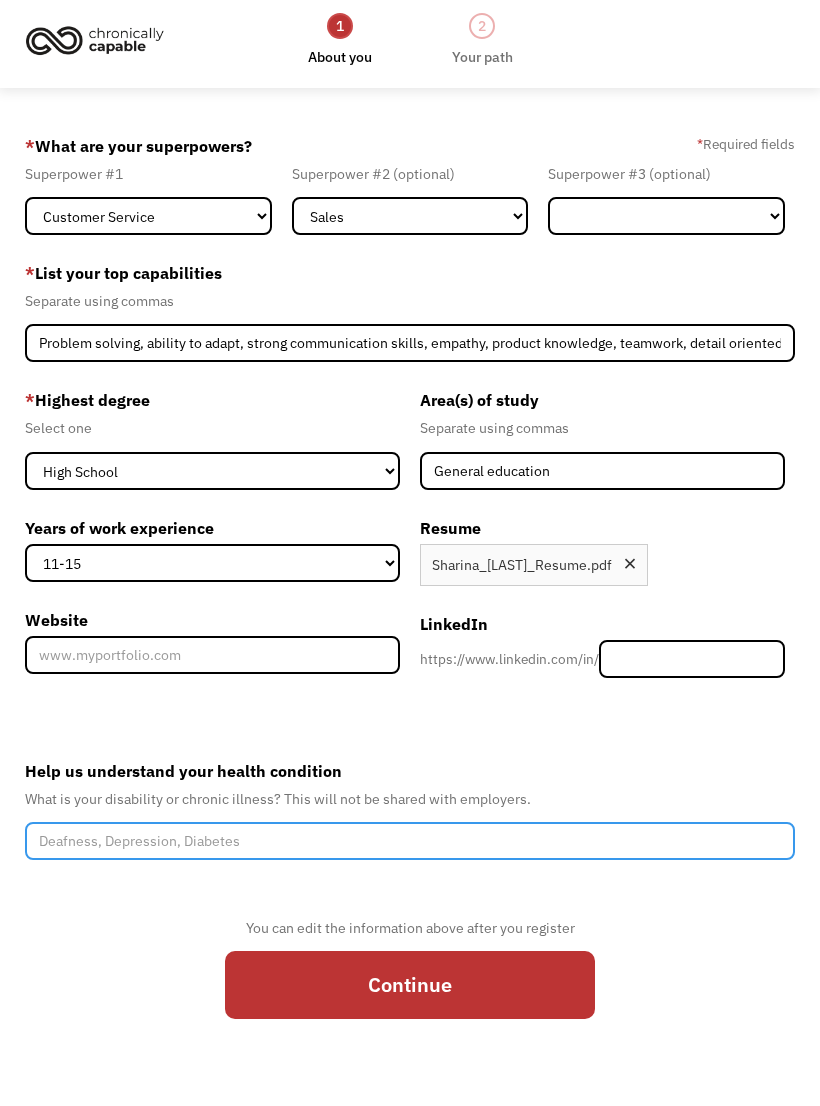 click on "Help us understand your health condition" at bounding box center [410, 841] 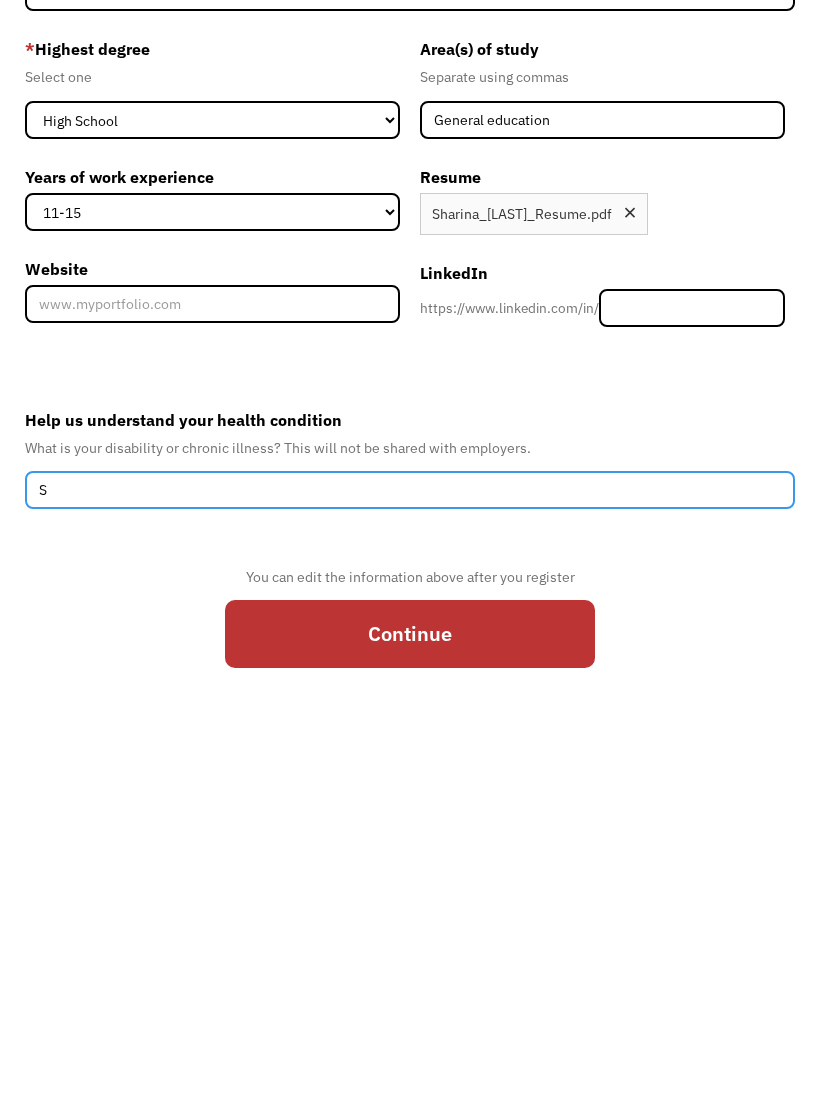 scroll, scrollTop: 53, scrollLeft: 0, axis: vertical 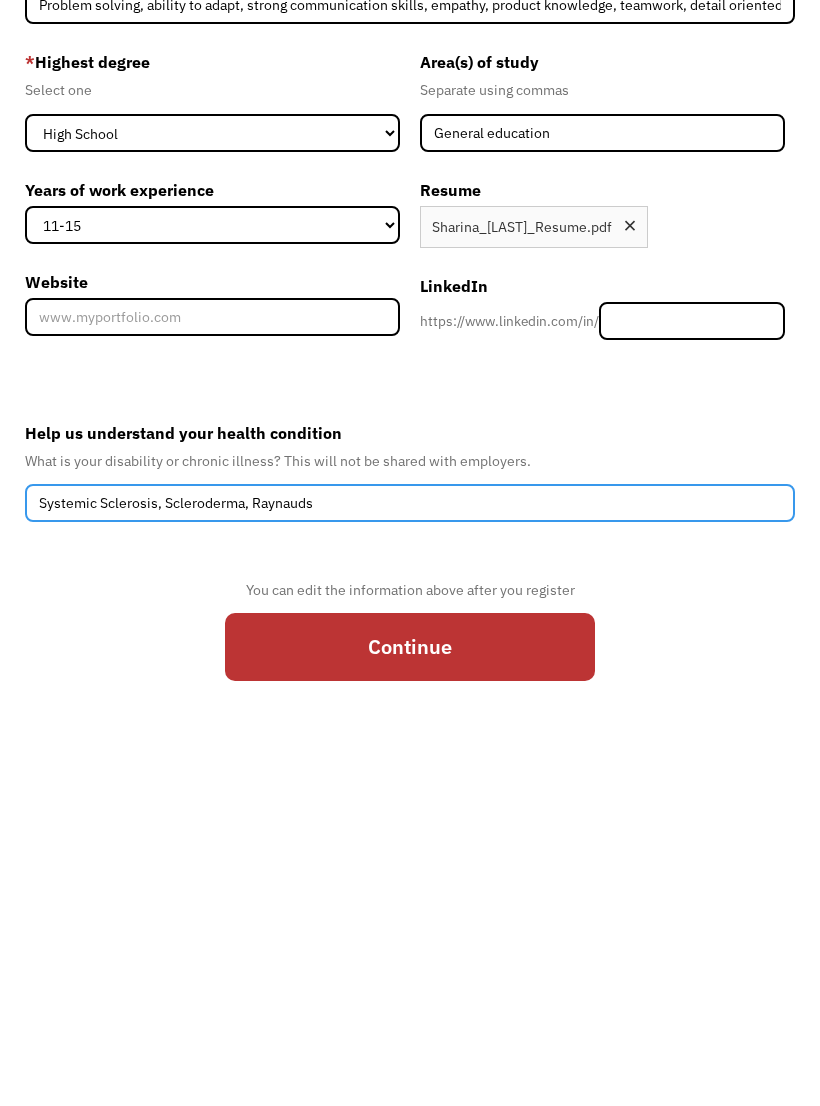 type on "Systemic Sclerosis, Scleroderma, Raynauds" 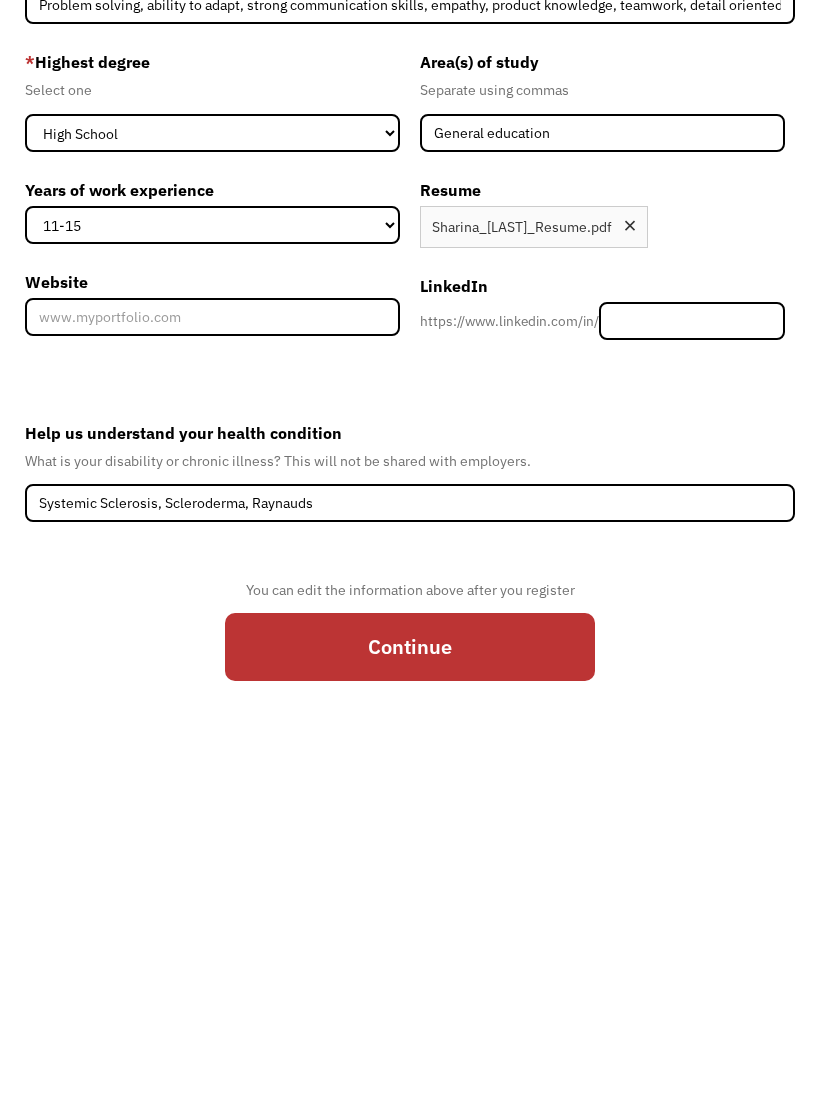 click on "Continue" at bounding box center [410, 953] 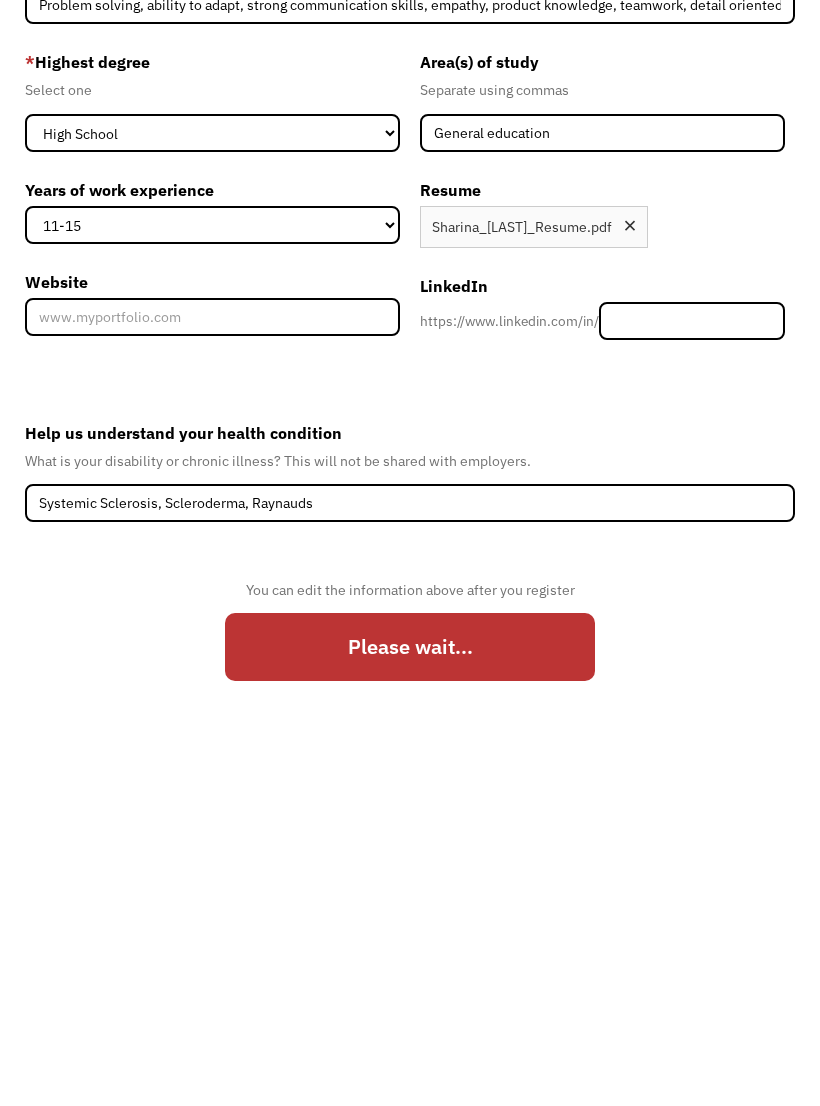 scroll, scrollTop: 22, scrollLeft: 0, axis: vertical 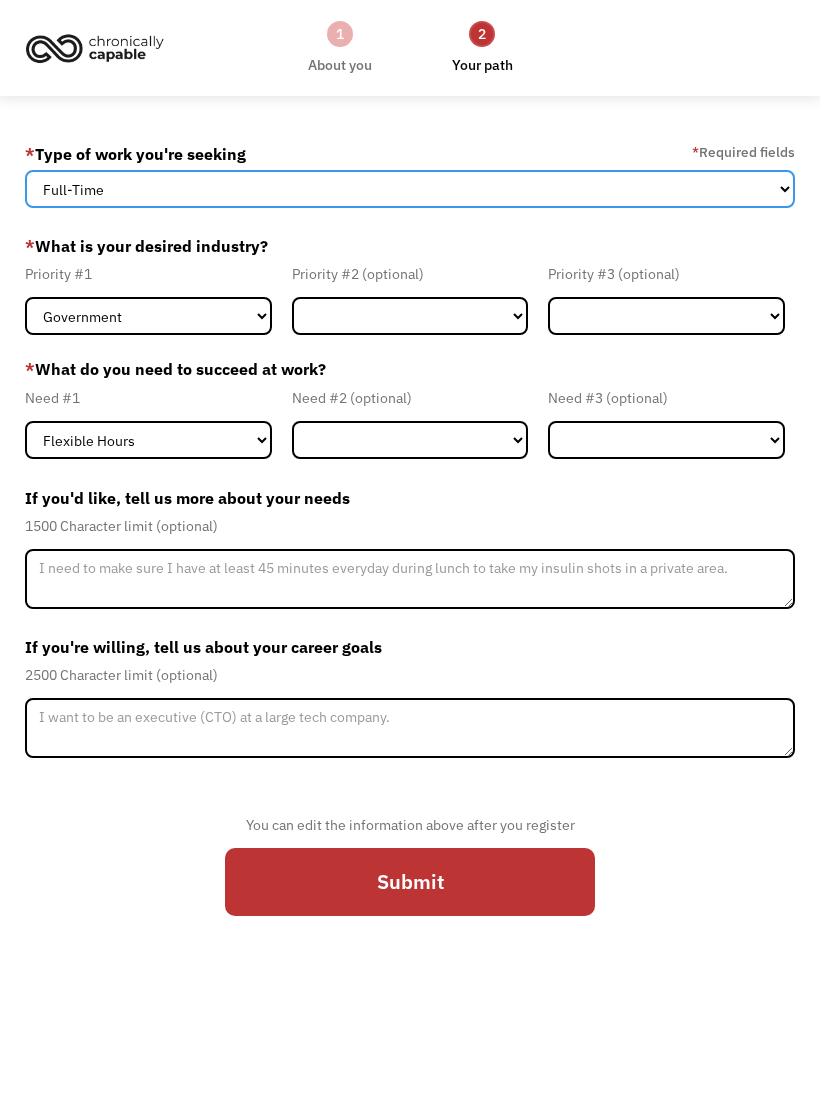 click on "Full-Time  Part-Time Both Full-Time and Part-Time" at bounding box center (410, 189) 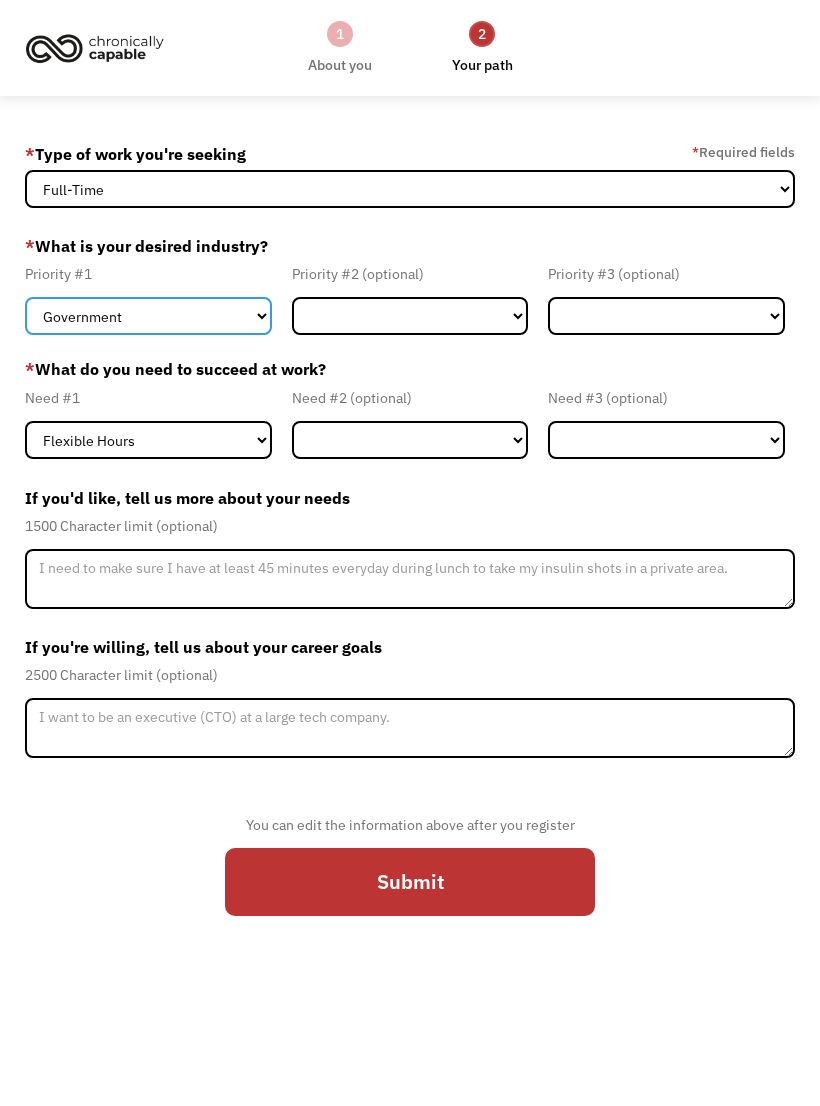 click on "Government Finance & Insurance Health & Social Care Tech & Engineering Creative & Design Administrative Education Other" at bounding box center [148, 316] 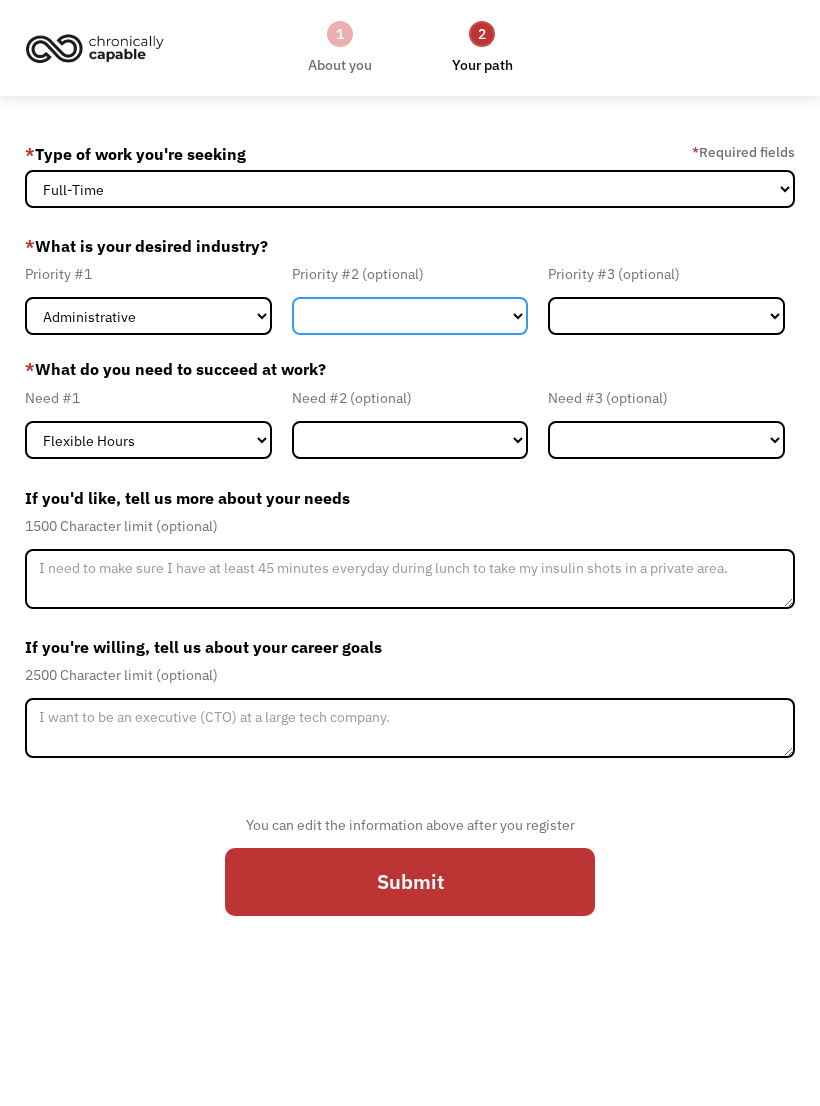click on "Government Finance & Insurance Health & Social Care Tech & Engineering Creative & Design Administrative Education Other" at bounding box center [410, 316] 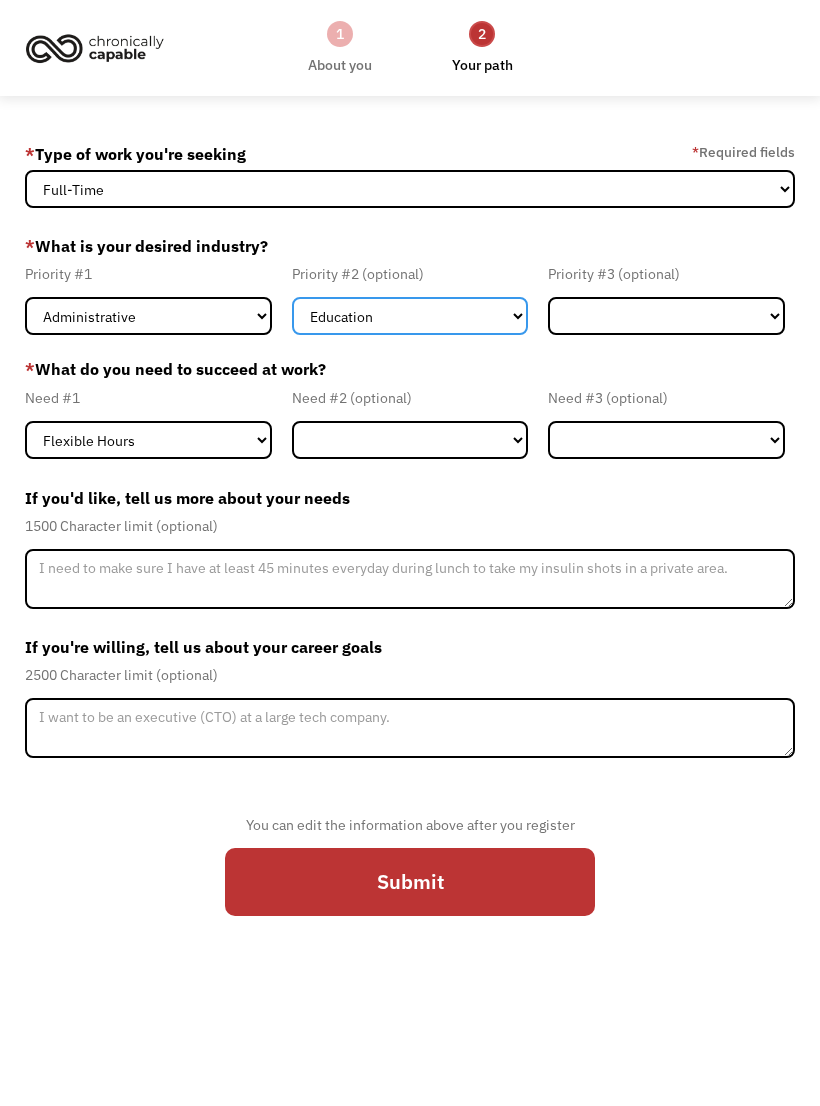 click on "Government Finance & Insurance Health & Social Care Tech & Engineering Creative & Design Administrative Education Other" at bounding box center [410, 316] 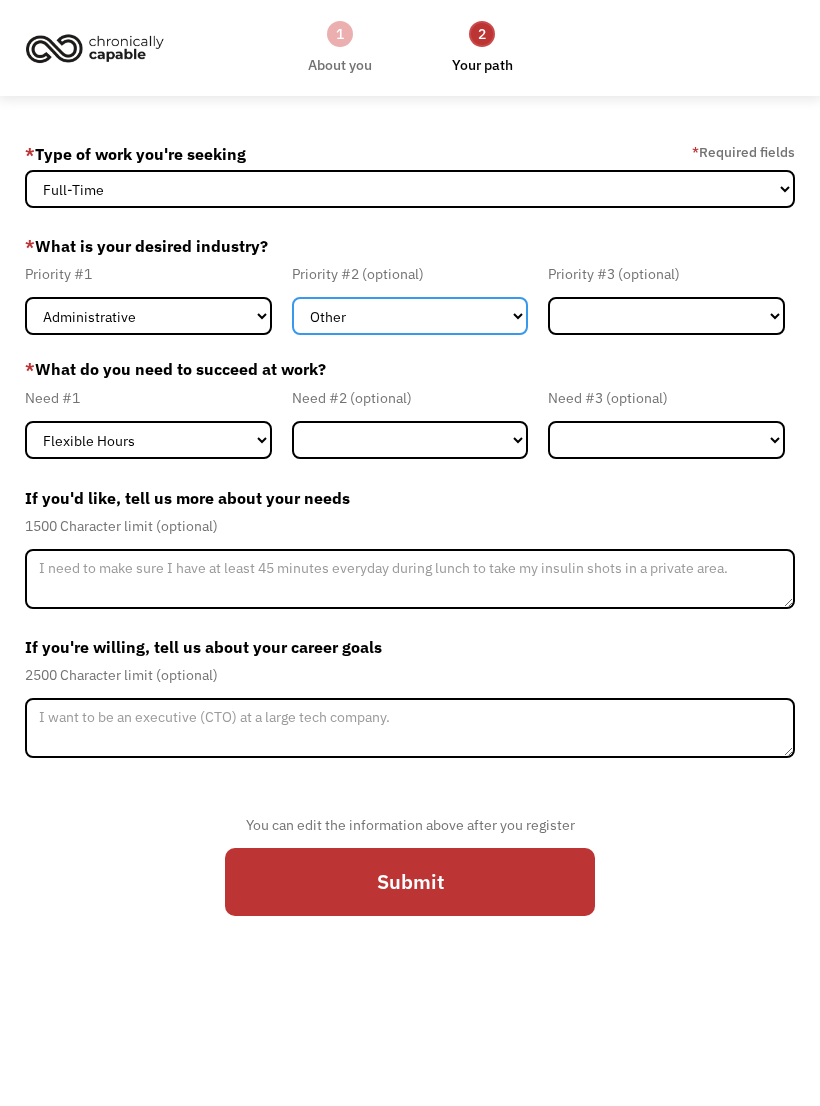 click on "Government Finance & Insurance Health & Social Care Tech & Engineering Creative & Design Administrative Education Other" at bounding box center [410, 316] 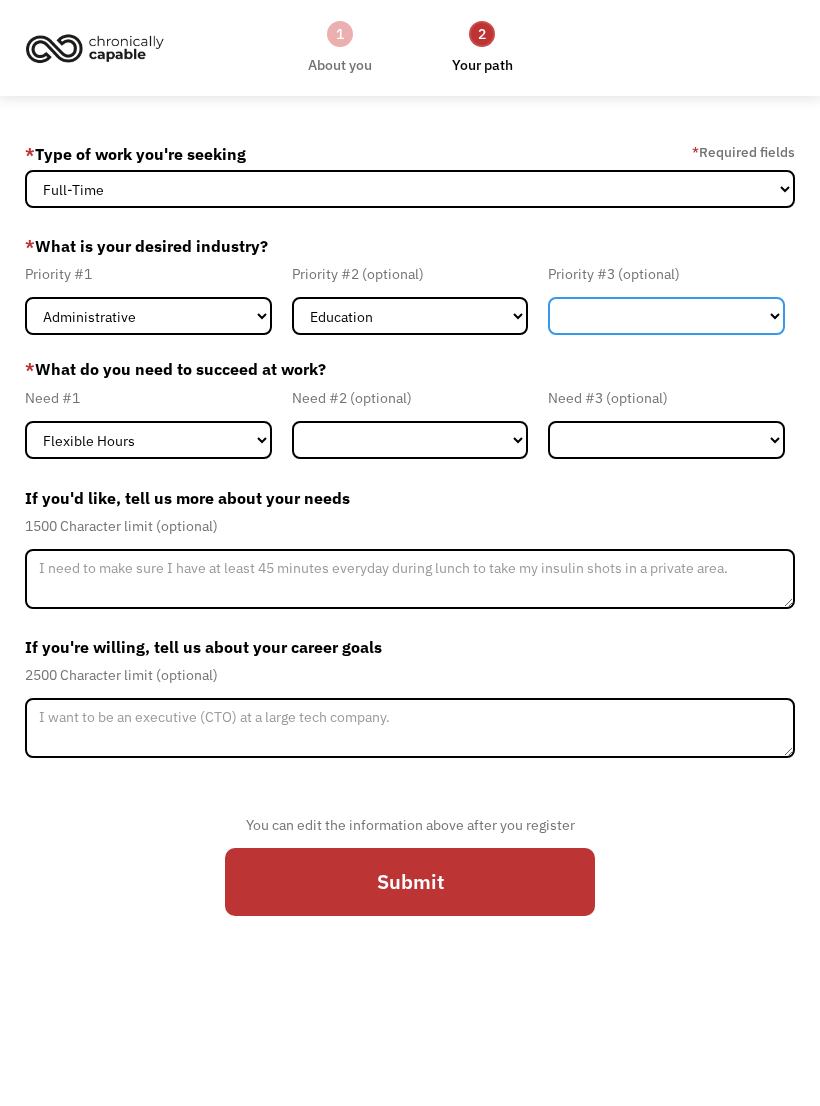 click on "Government Finance & Insurance Health & Social Care Tech & Engineering Creative & Design Administrative Education Other" at bounding box center [666, 316] 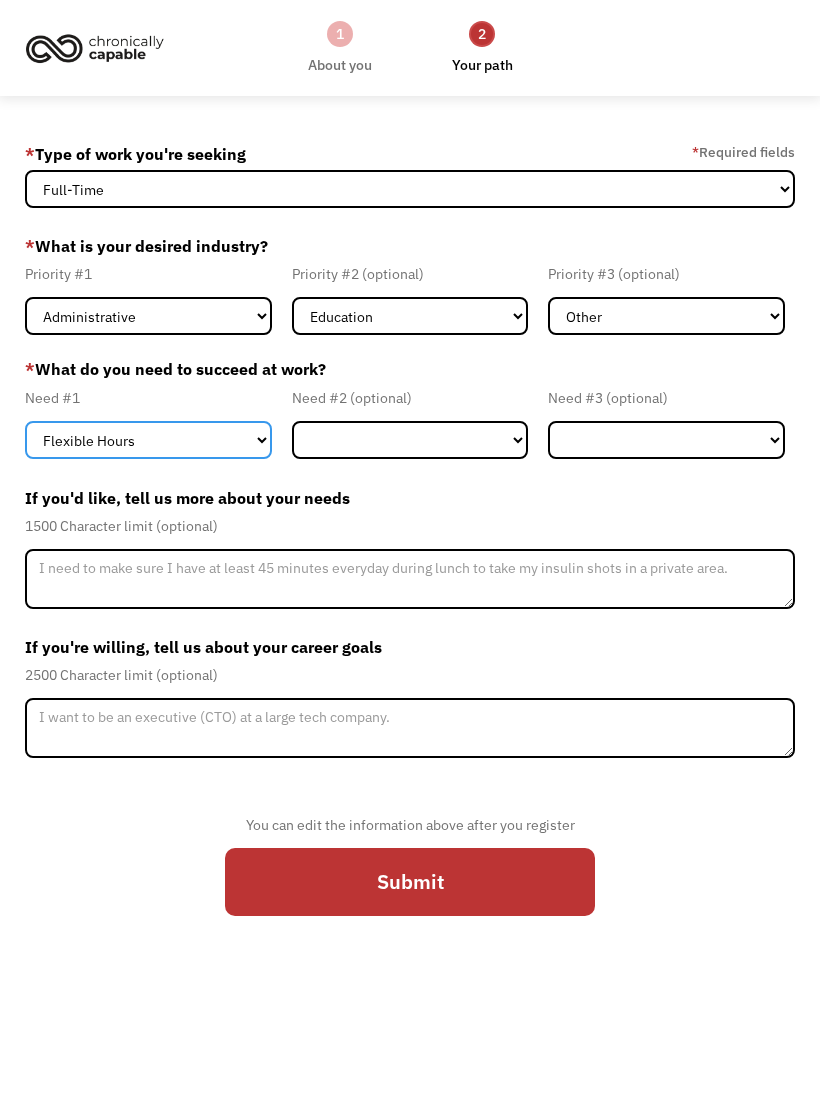 click on "Flexible Hours Remote Work Service Animal On-site Accommodations Visual Support Hearing Support Other" at bounding box center (148, 440) 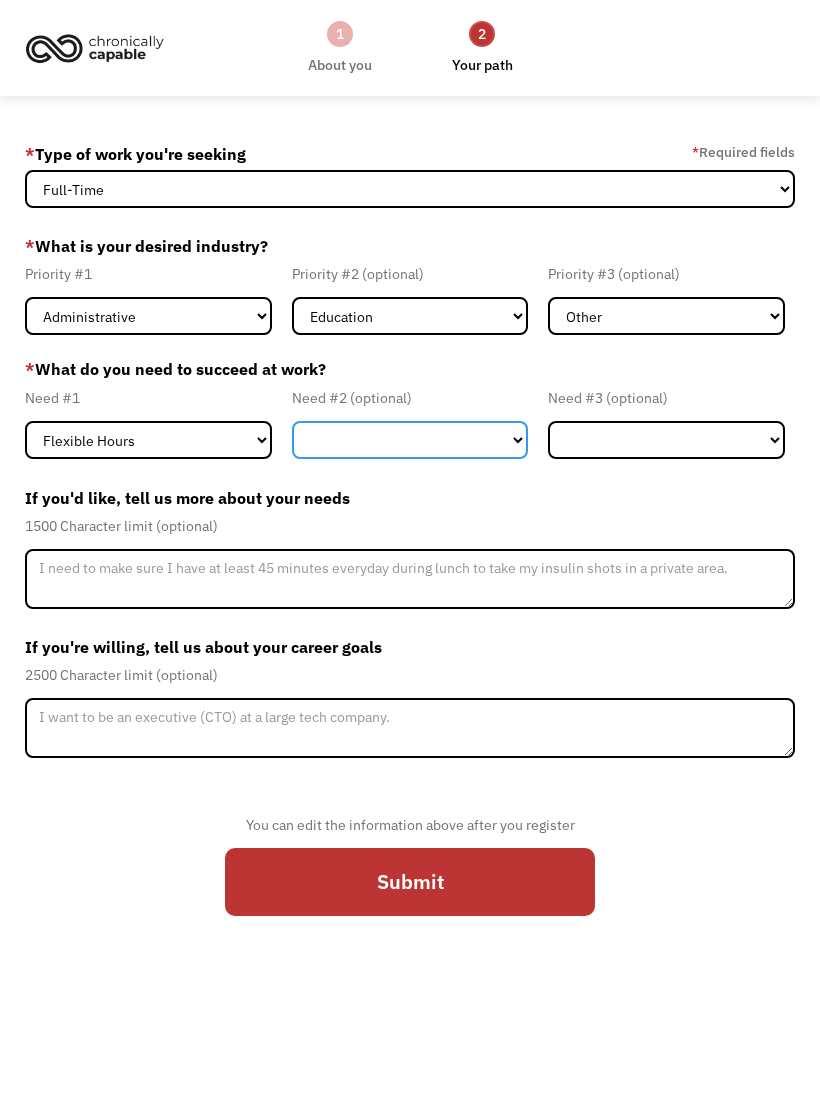 click on "Flexible Hours Remote Work Service Animal On-site Accommodations Visual Support Hearing Support Other" at bounding box center (410, 440) 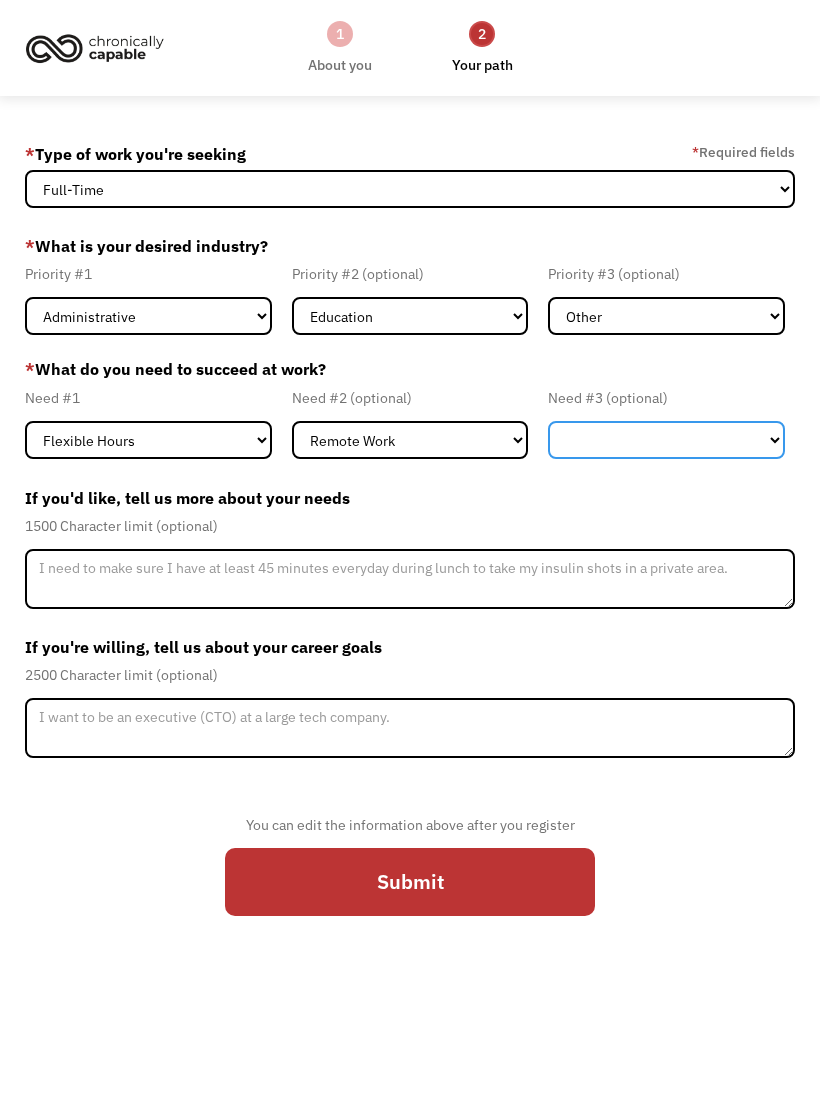 click on "Flexible Hours Remote Work Service Animal On-site Accommodations Visual Support Hearing Support Other" at bounding box center [666, 440] 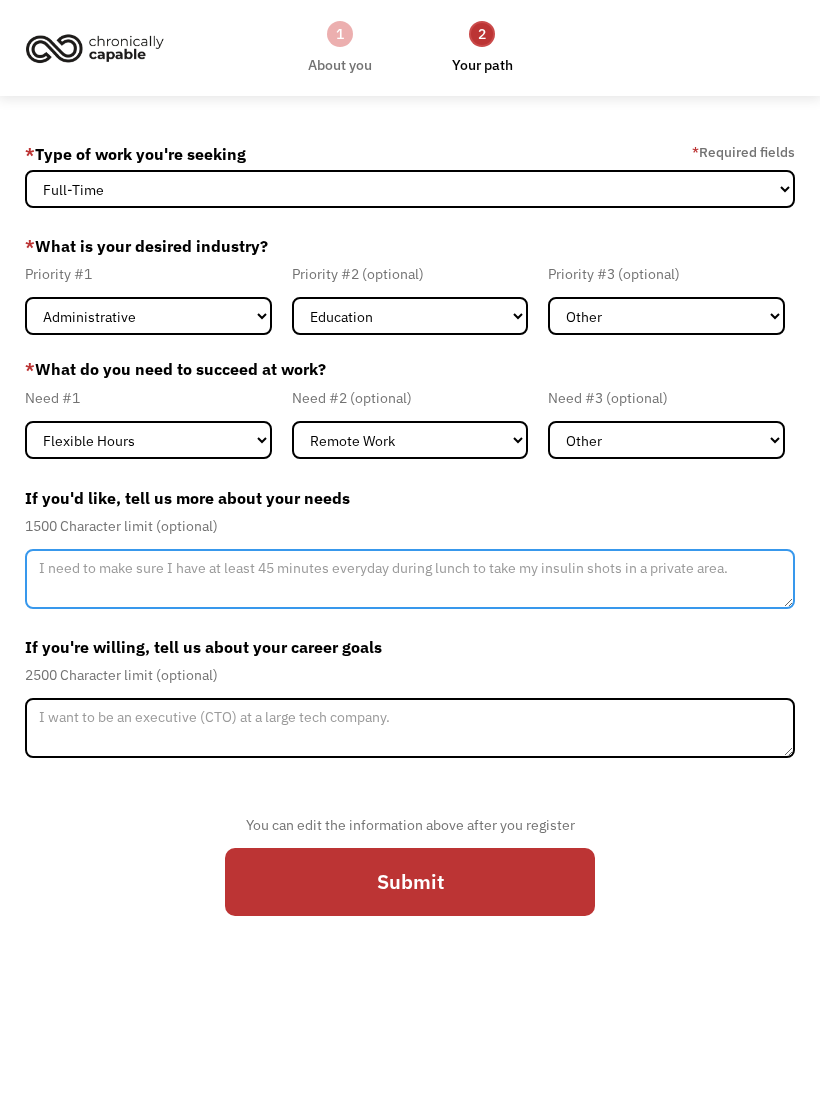click at bounding box center (410, 579) 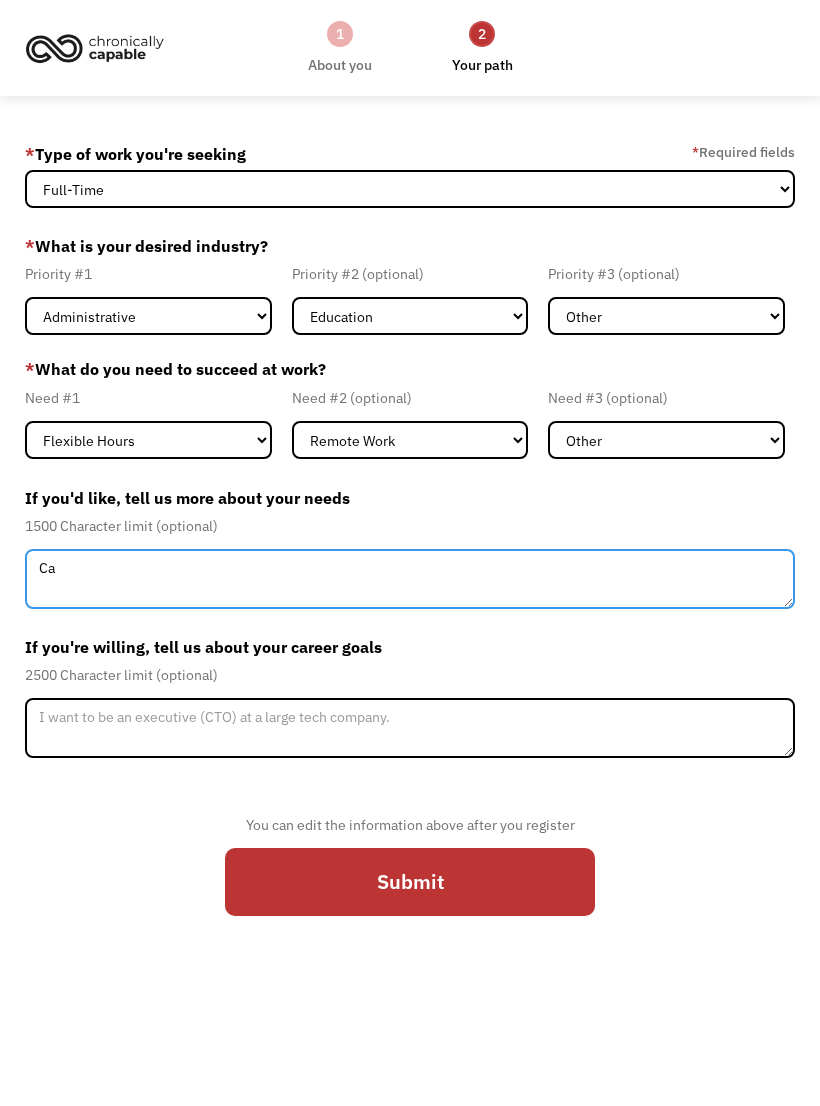 type on "C" 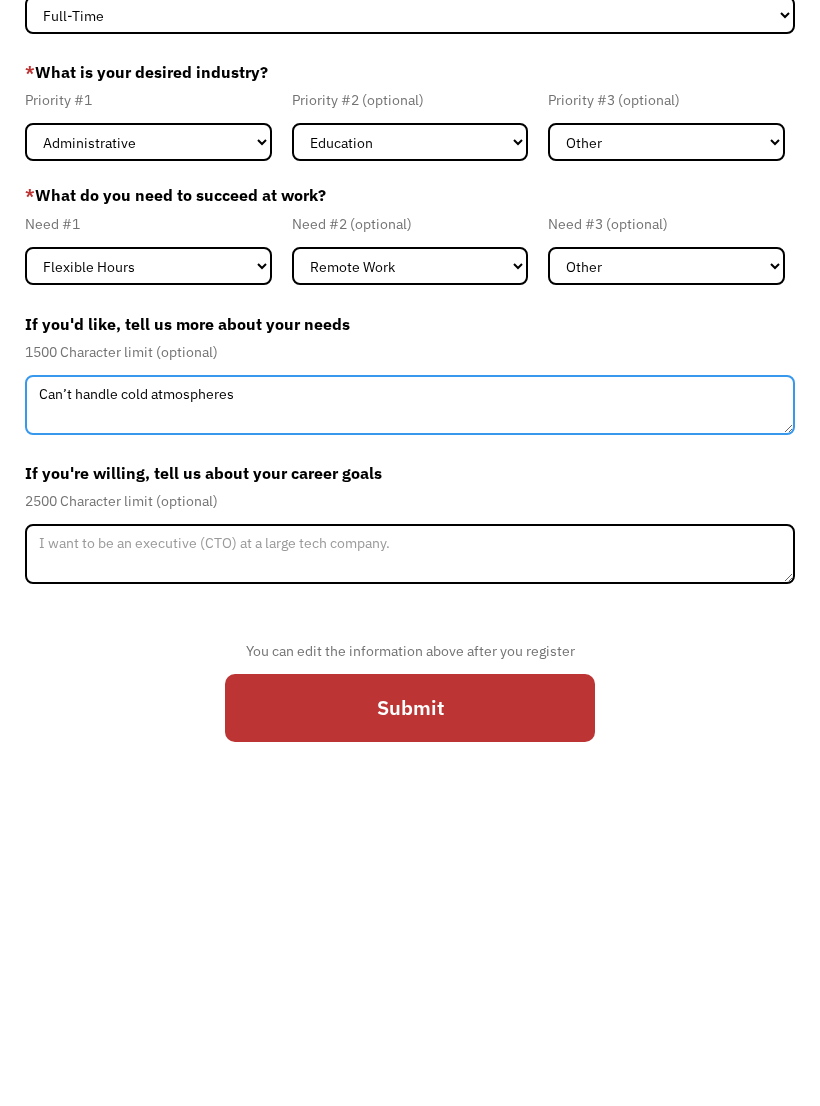 type on "Can’t handle cold atmospheres" 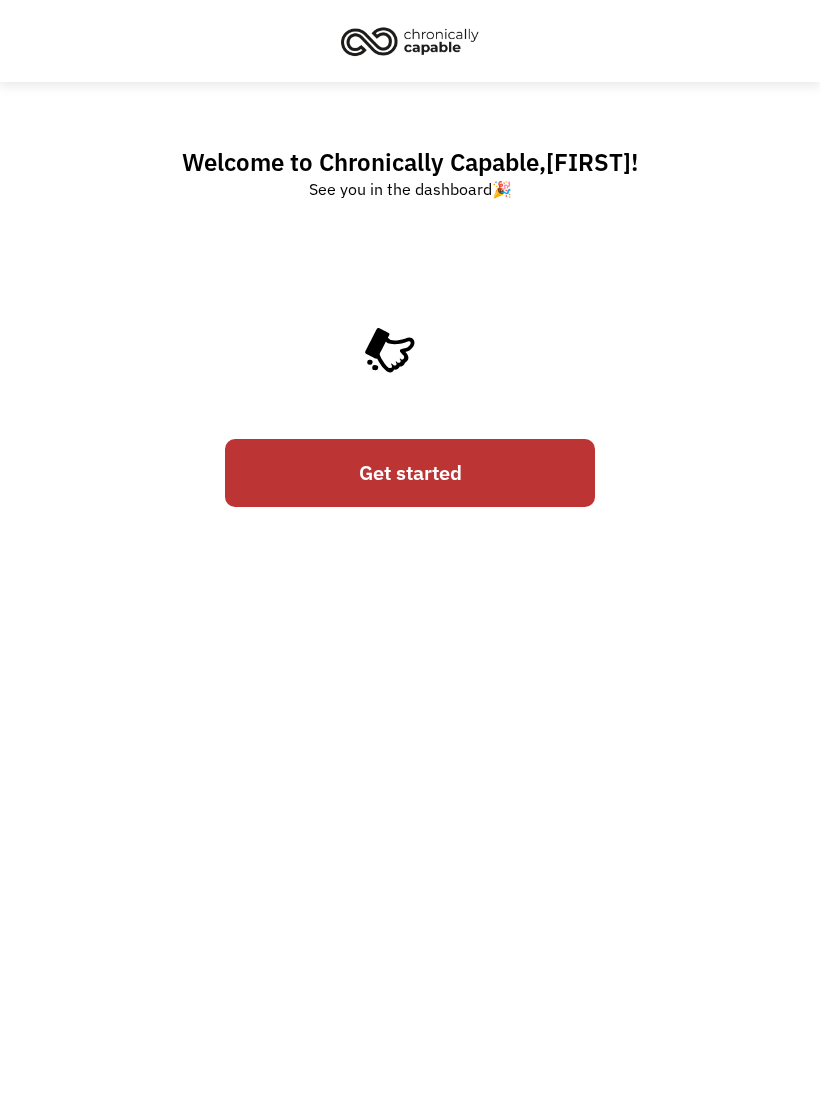 scroll, scrollTop: 0, scrollLeft: 0, axis: both 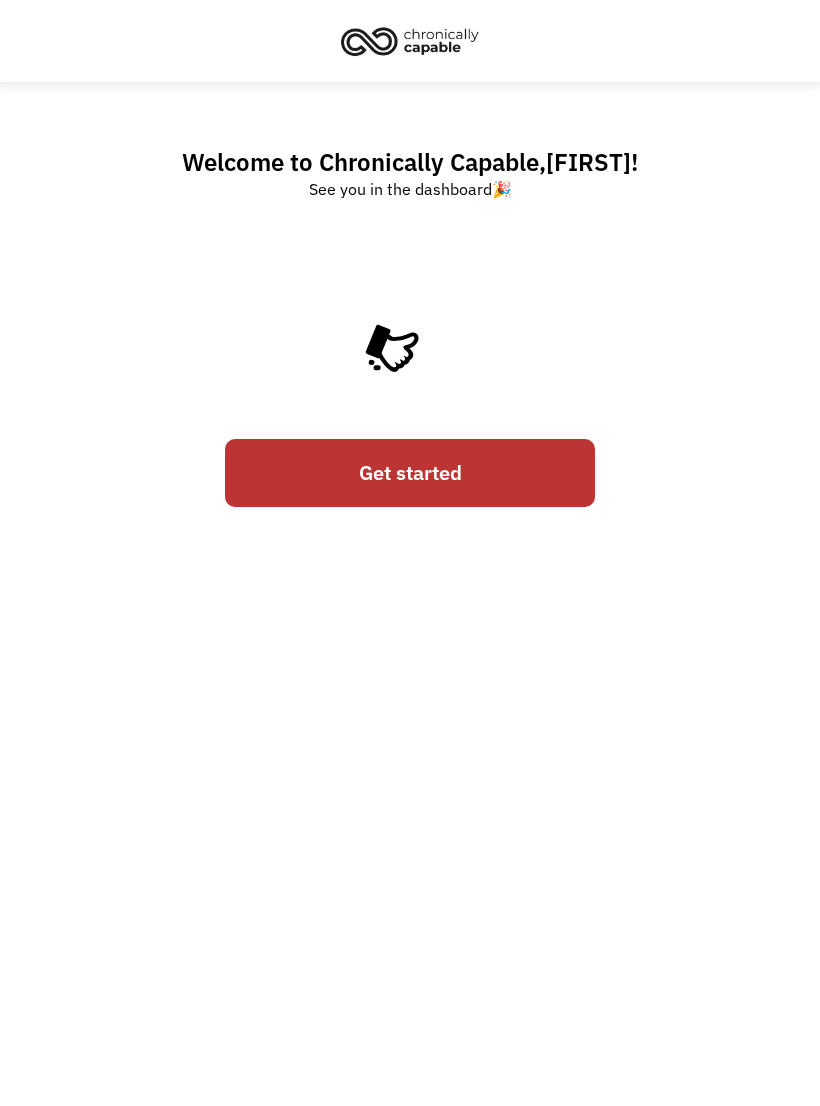 click on "Get started" at bounding box center [410, 473] 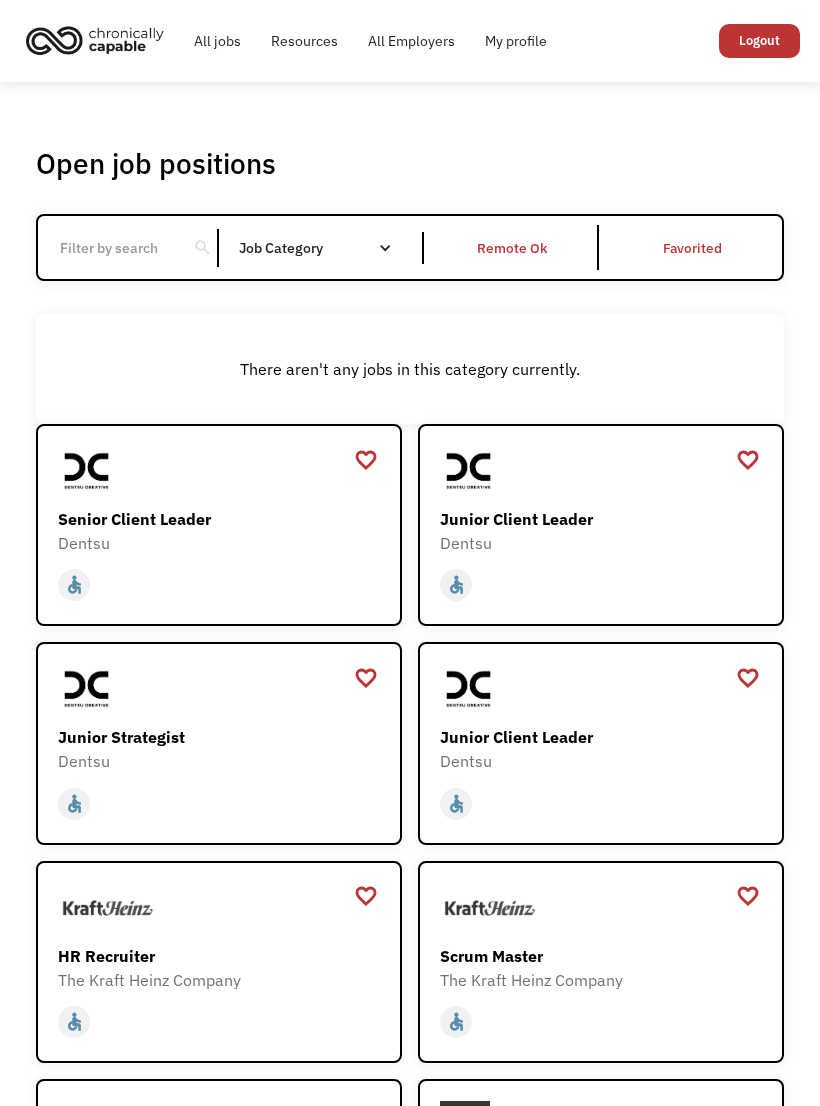 scroll, scrollTop: 0, scrollLeft: 0, axis: both 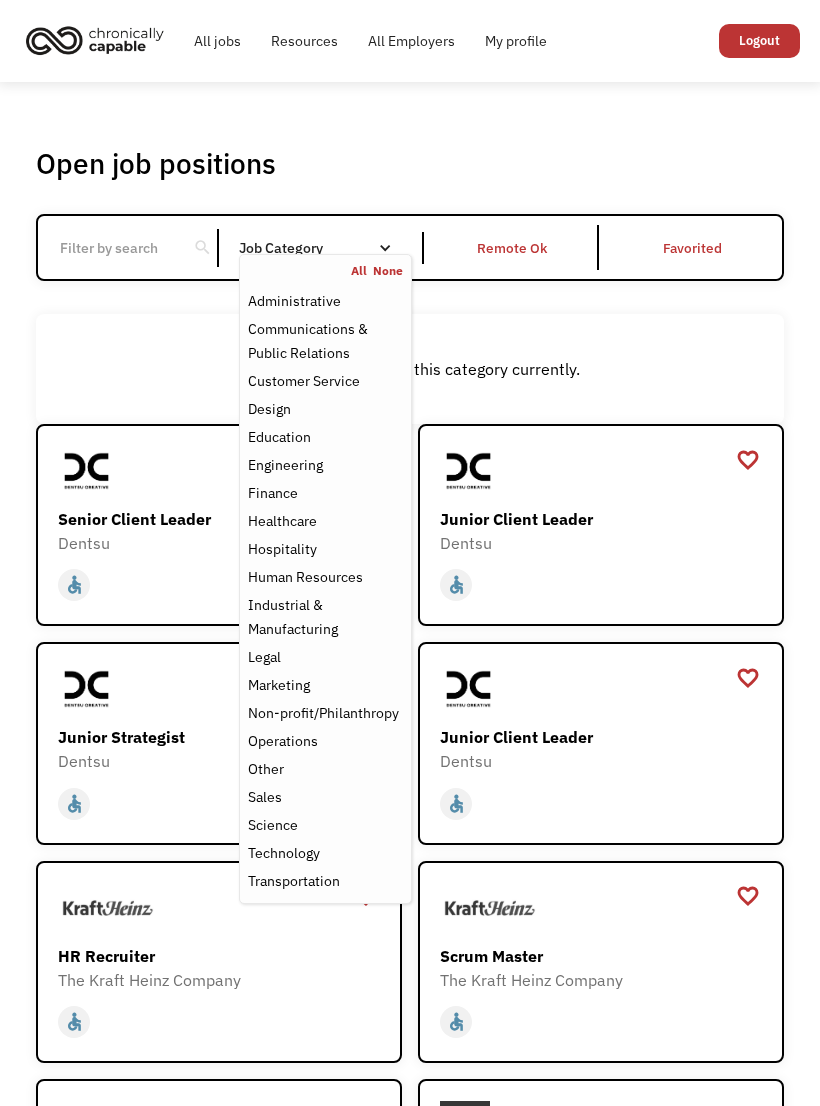 click on "Customer Service" at bounding box center [304, 381] 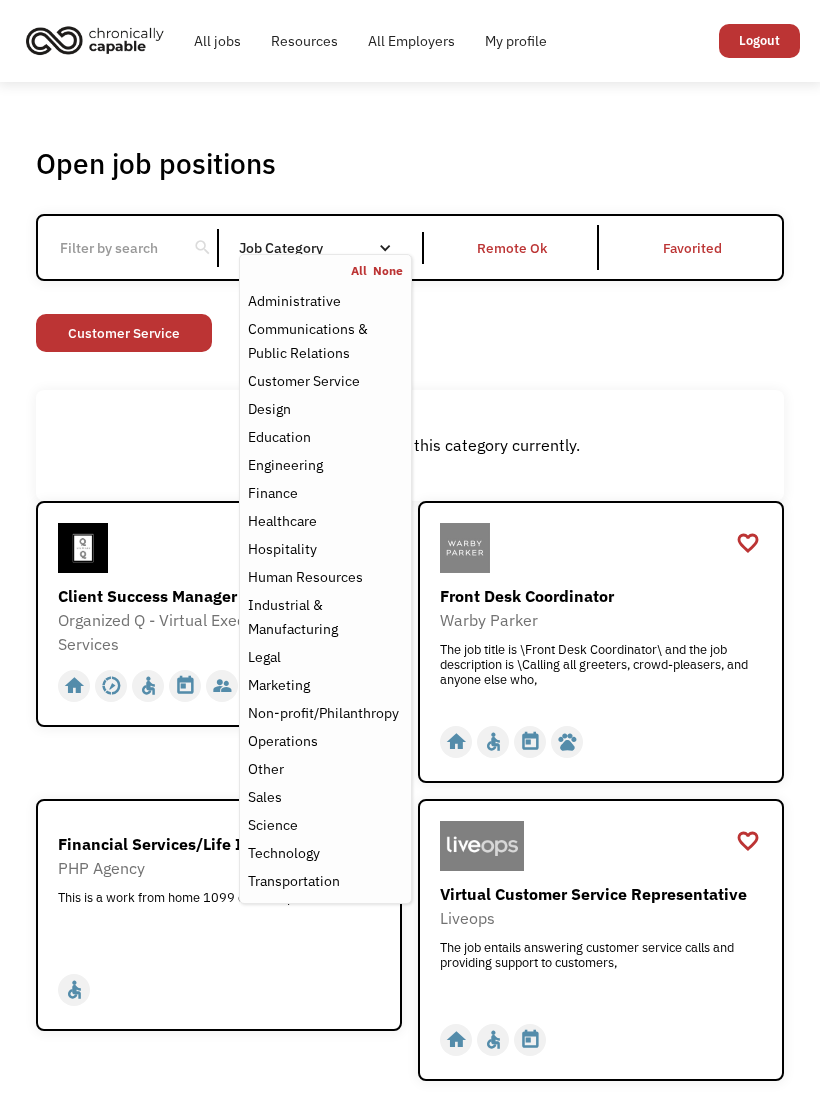 click on "Other" at bounding box center (266, 769) 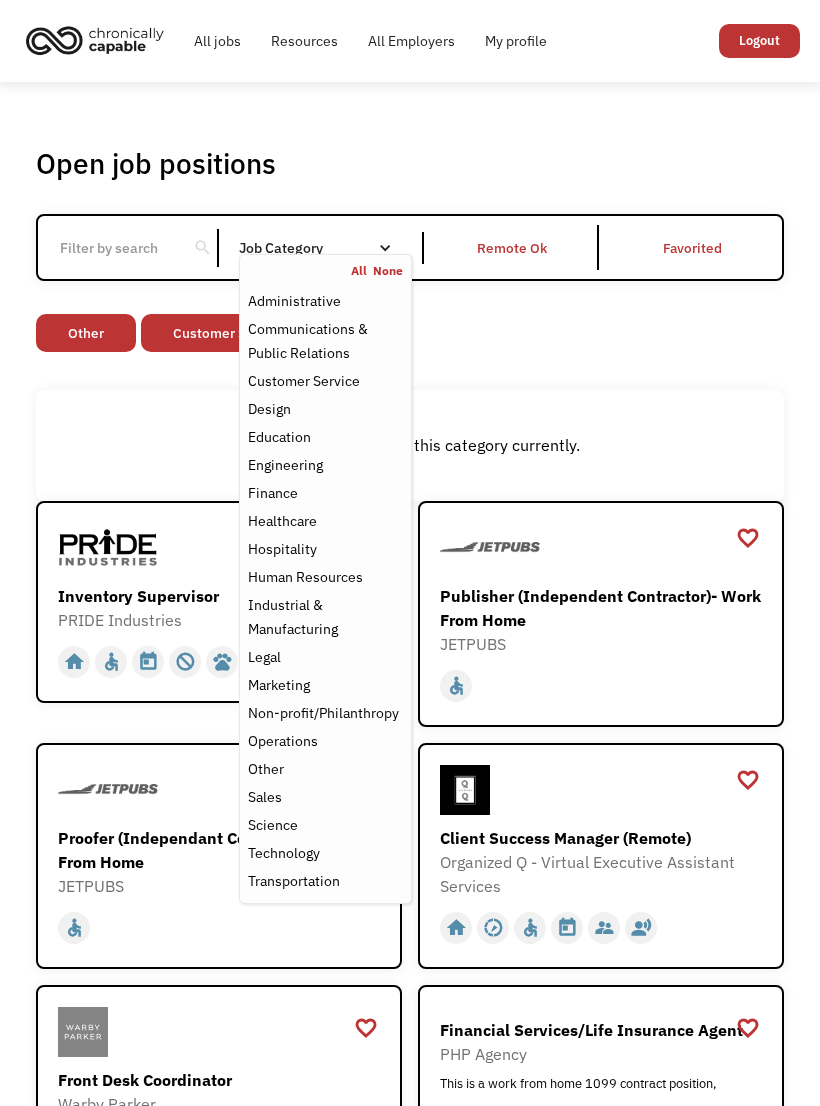 click on "Sales" at bounding box center (265, 797) 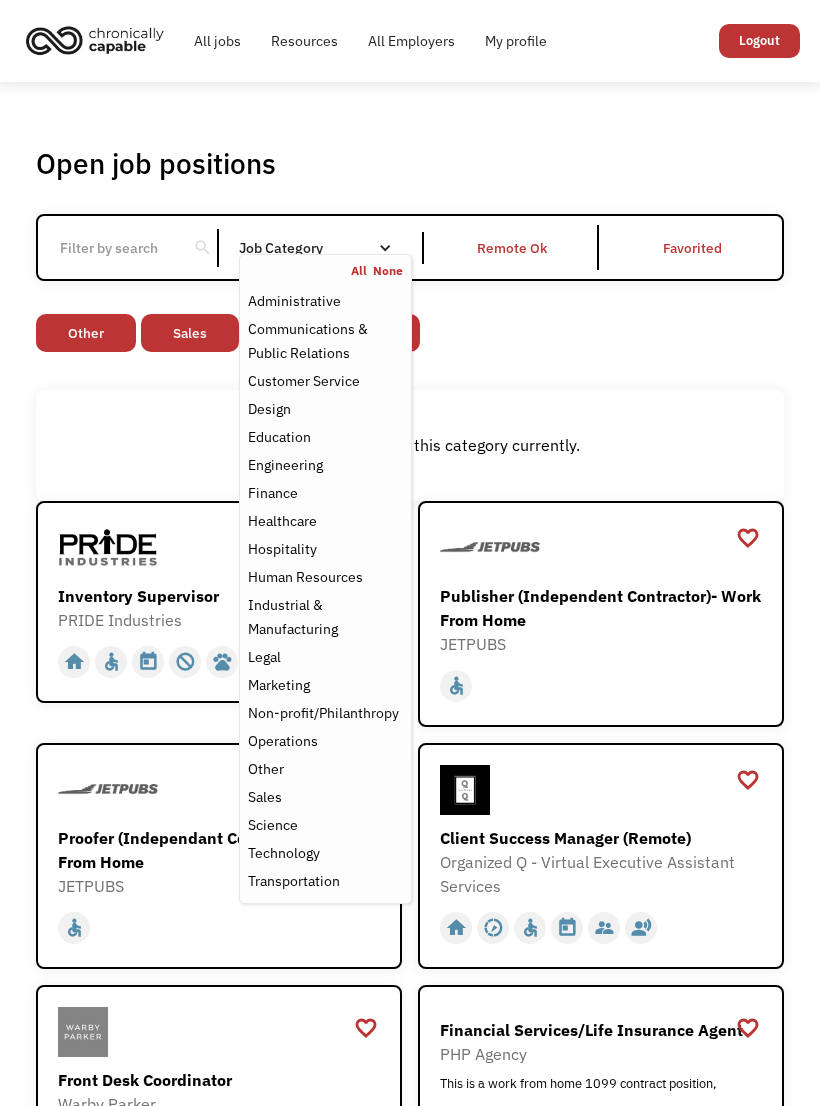 click on "Hospitality" at bounding box center (282, 549) 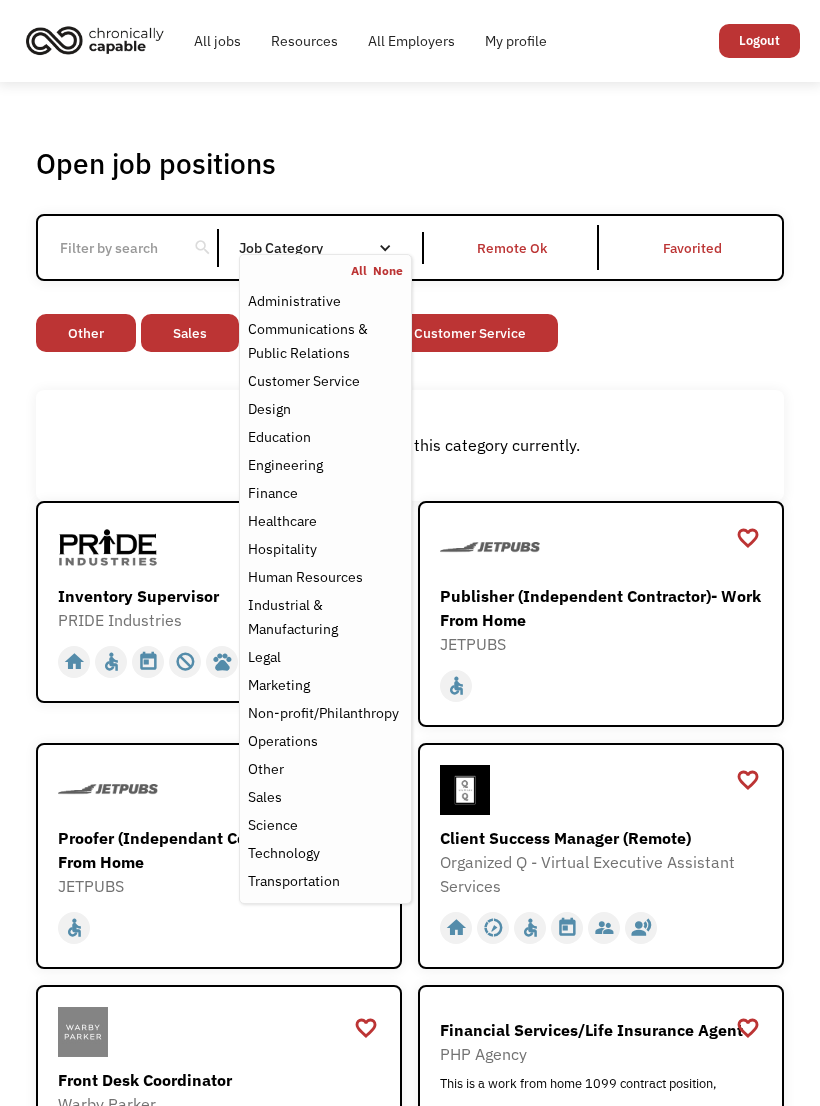 click on "Administrative" at bounding box center [294, 301] 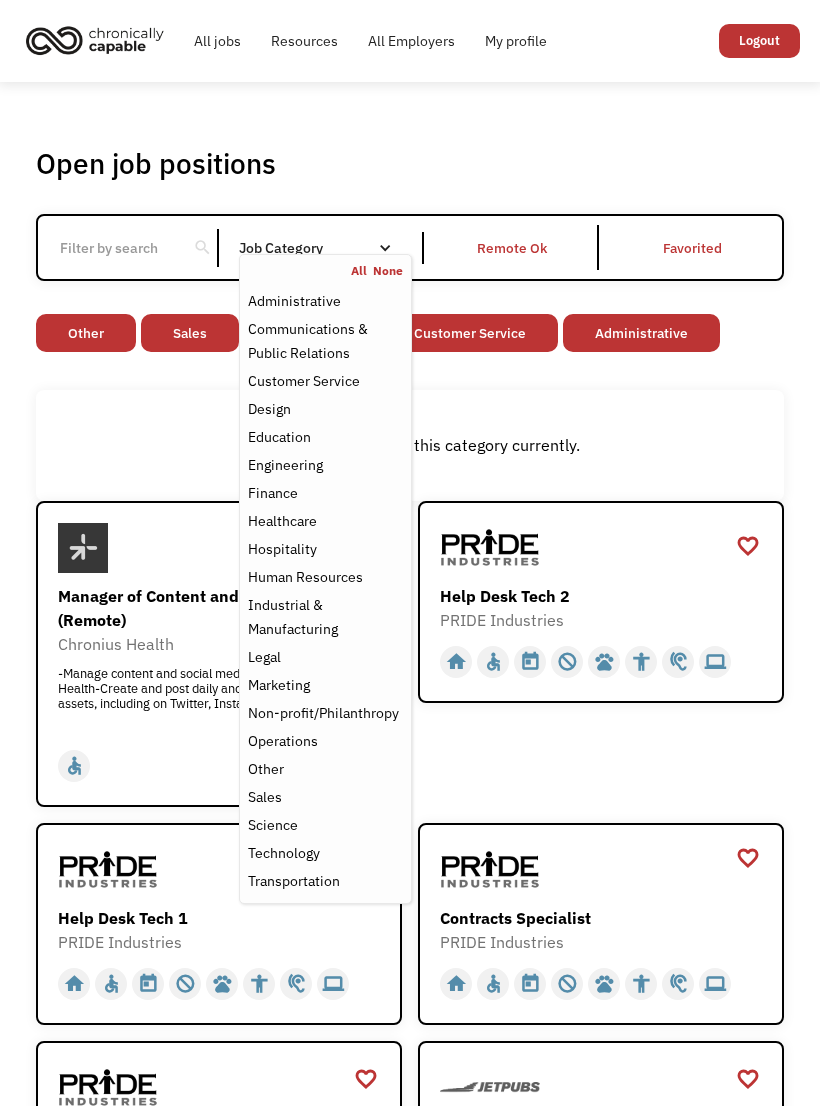 click on "There aren't any jobs in this category currently." at bounding box center [409, 445] 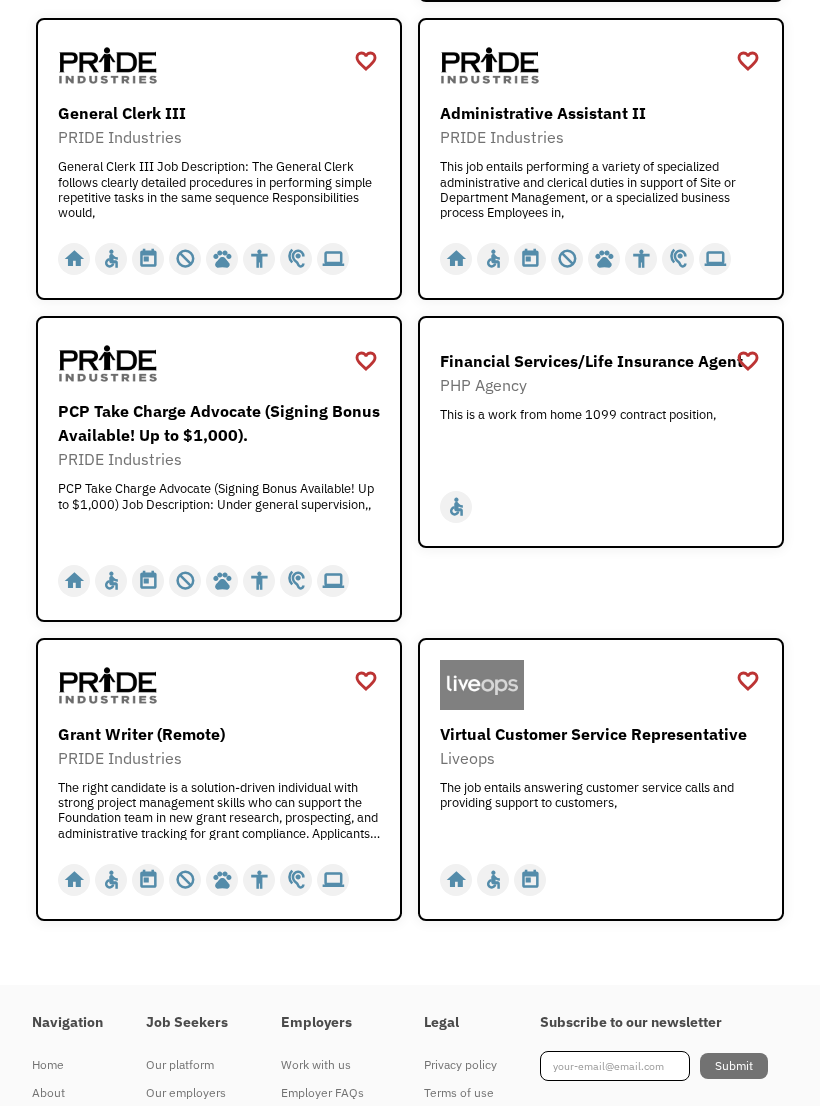 scroll, scrollTop: 2643, scrollLeft: 0, axis: vertical 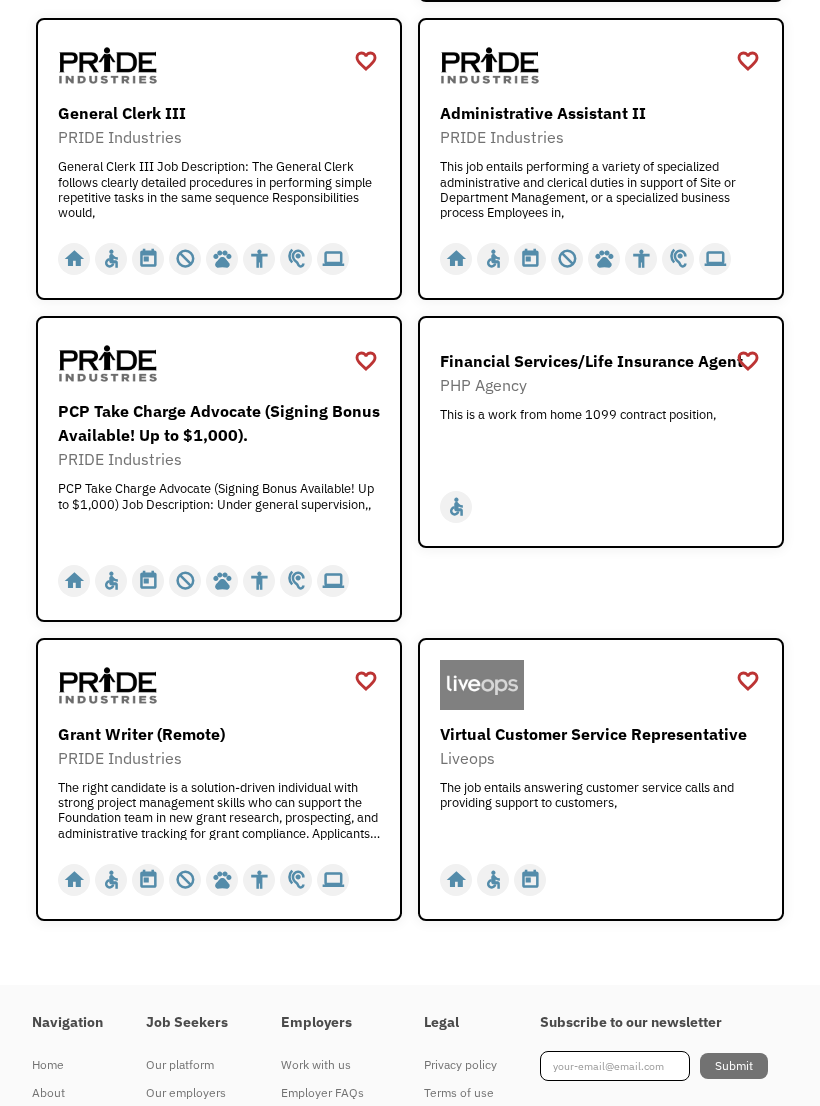 click at bounding box center [603, 685] 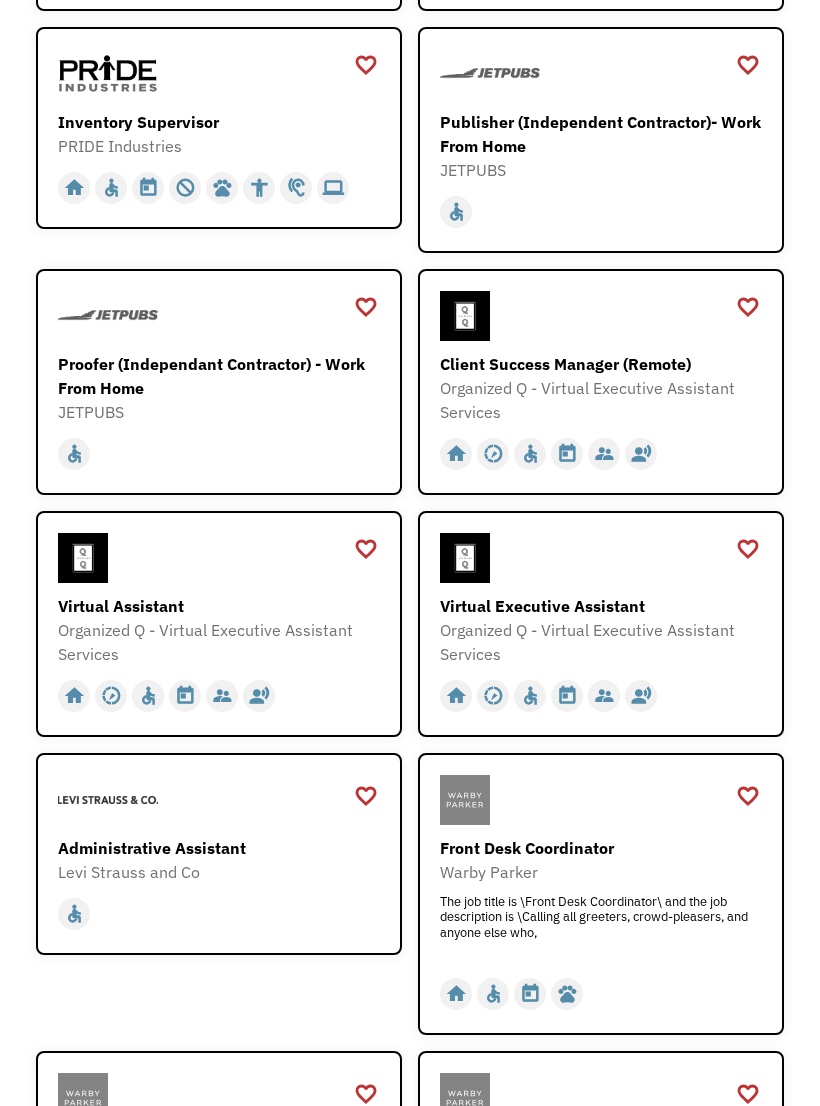 scroll, scrollTop: 1014, scrollLeft: 0, axis: vertical 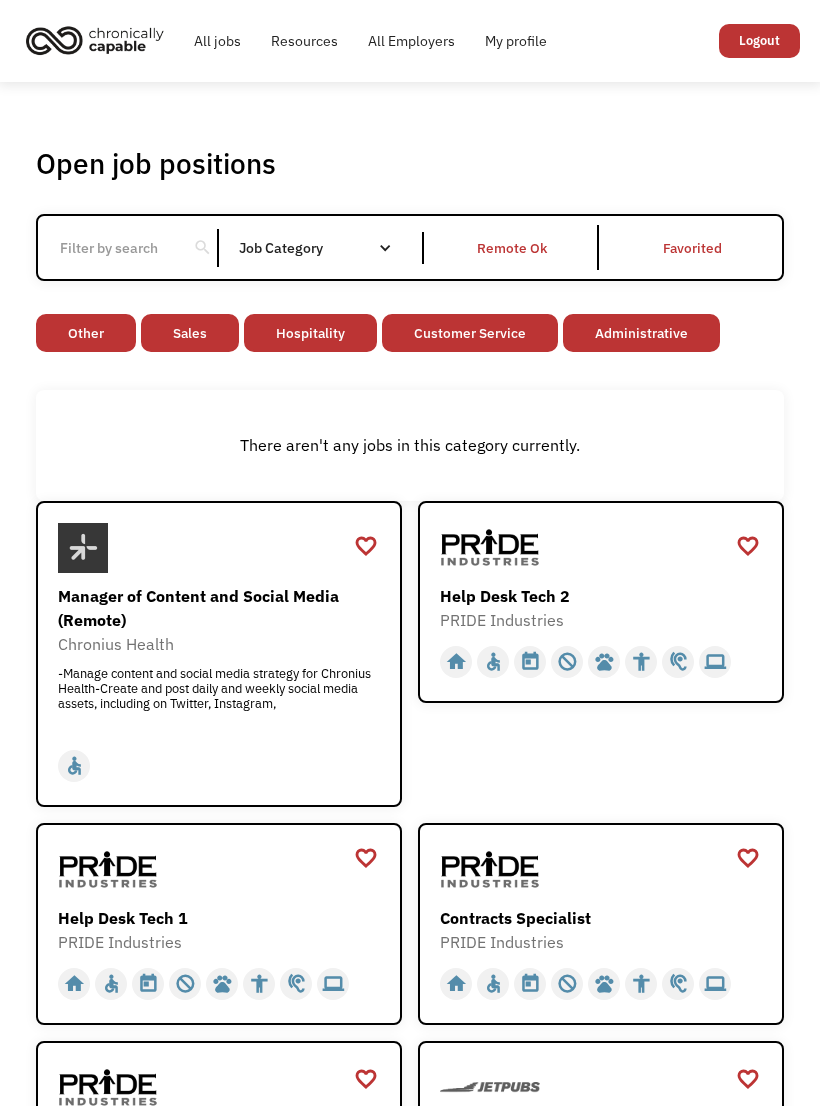 click on "All jobs" at bounding box center (217, 41) 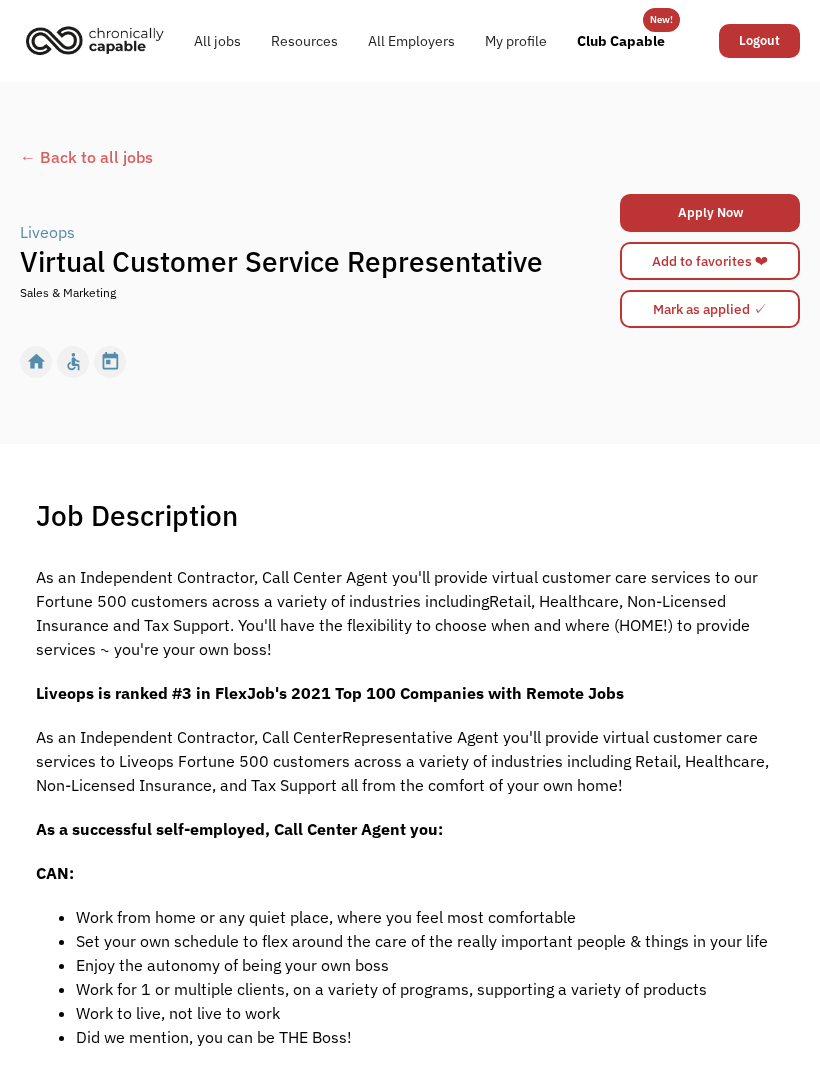 scroll, scrollTop: 0, scrollLeft: 0, axis: both 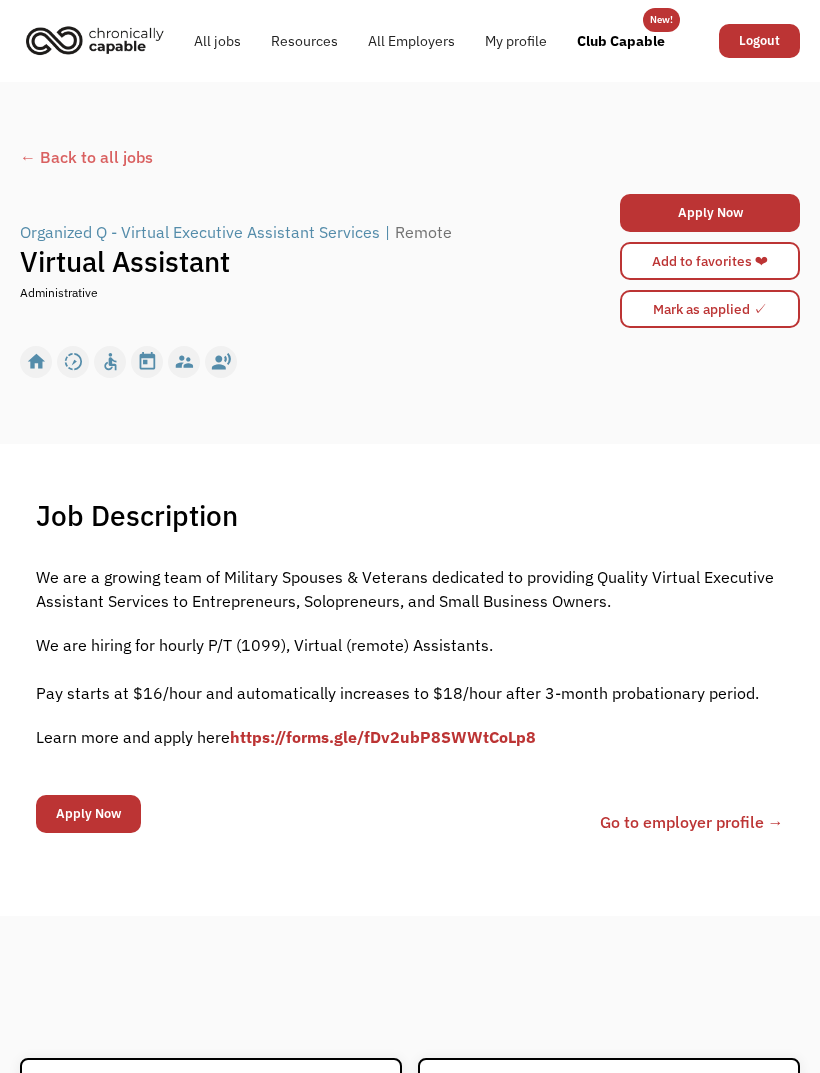 click on "← Back to all jobs" at bounding box center (410, 167) 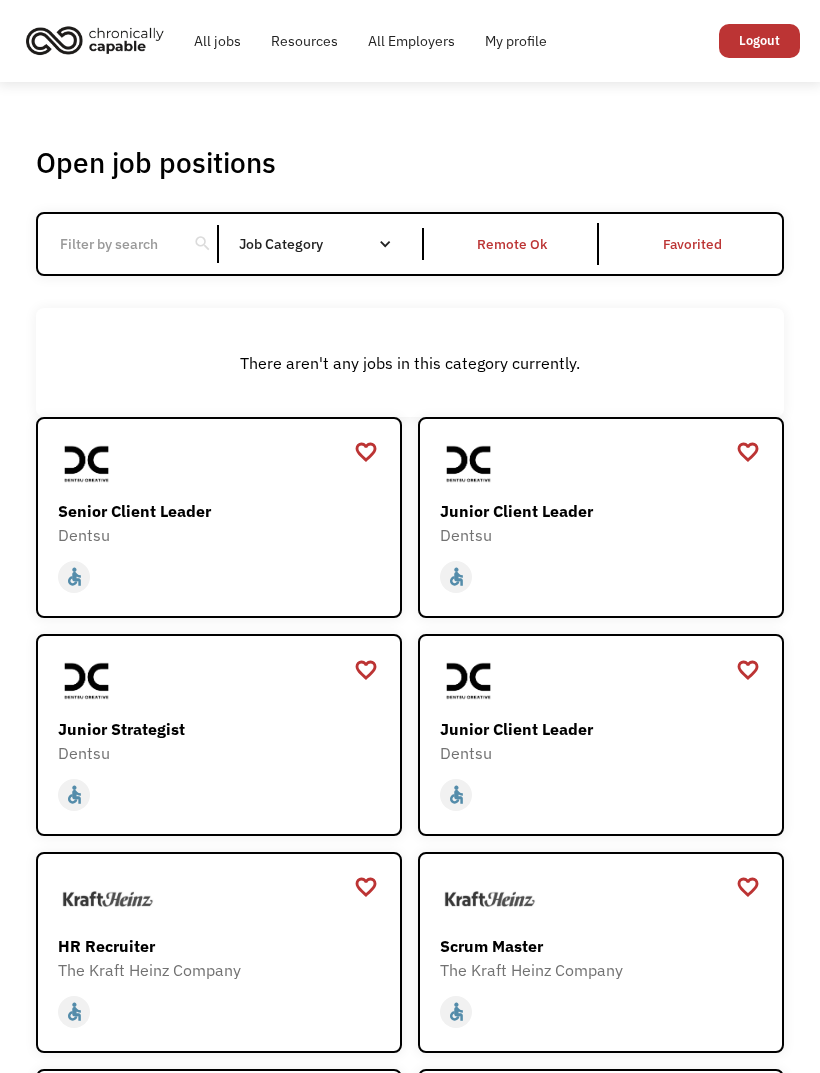 scroll, scrollTop: 0, scrollLeft: 0, axis: both 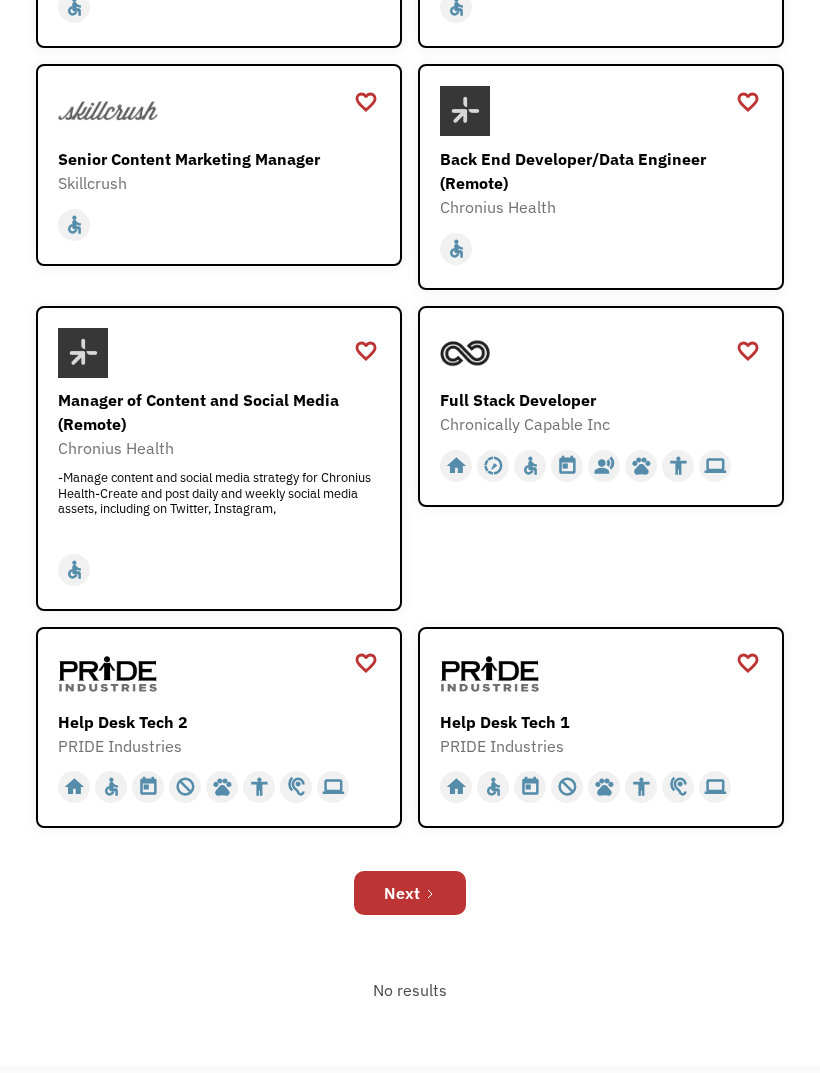 click at bounding box center [603, 353] 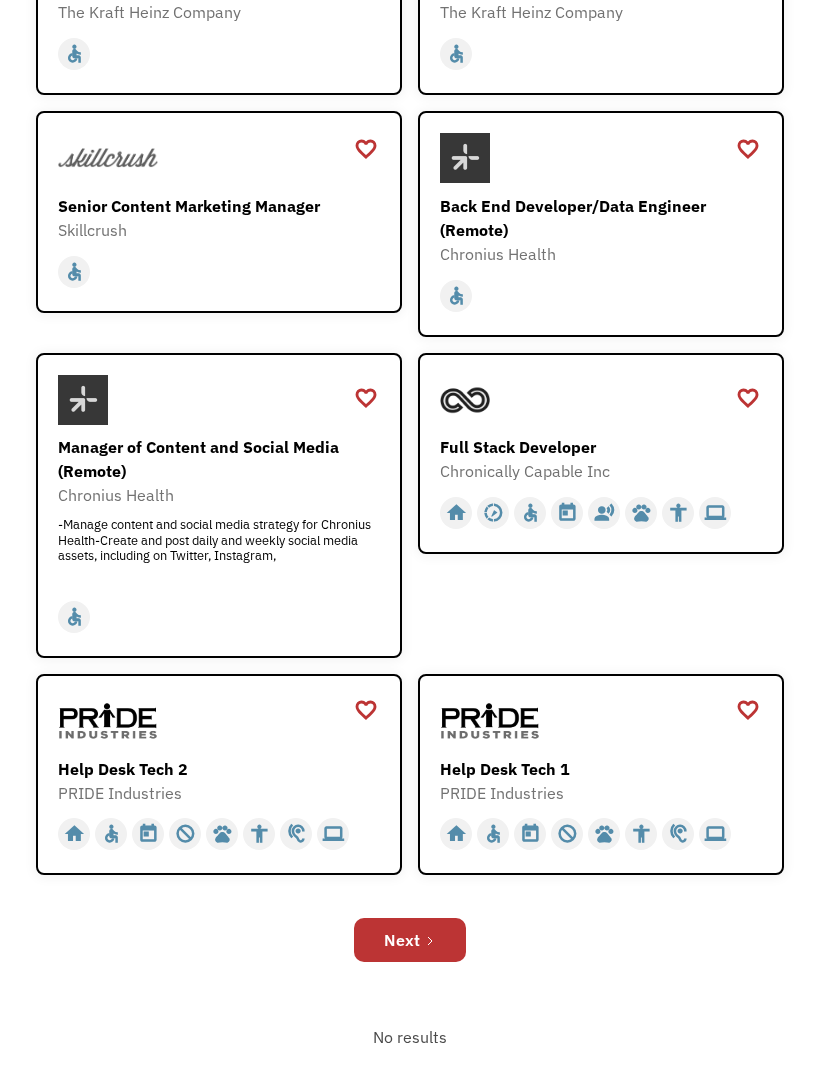scroll, scrollTop: 1308, scrollLeft: 0, axis: vertical 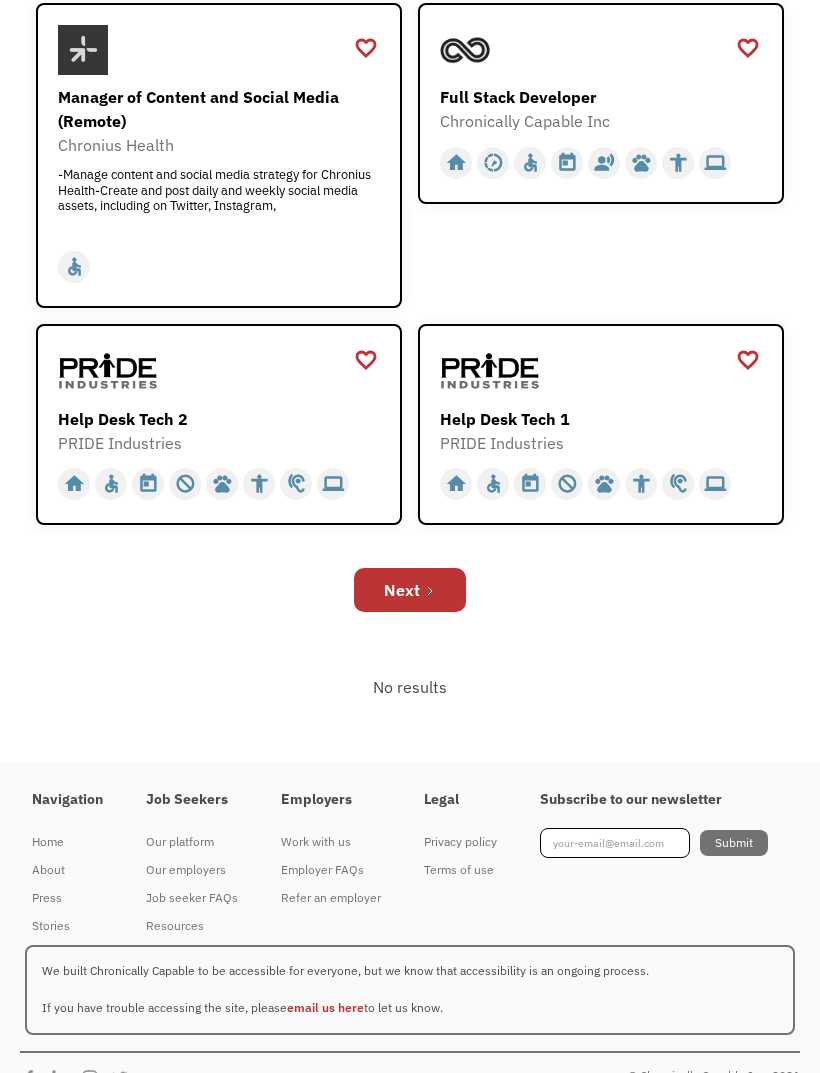 click on "Next" at bounding box center [402, 590] 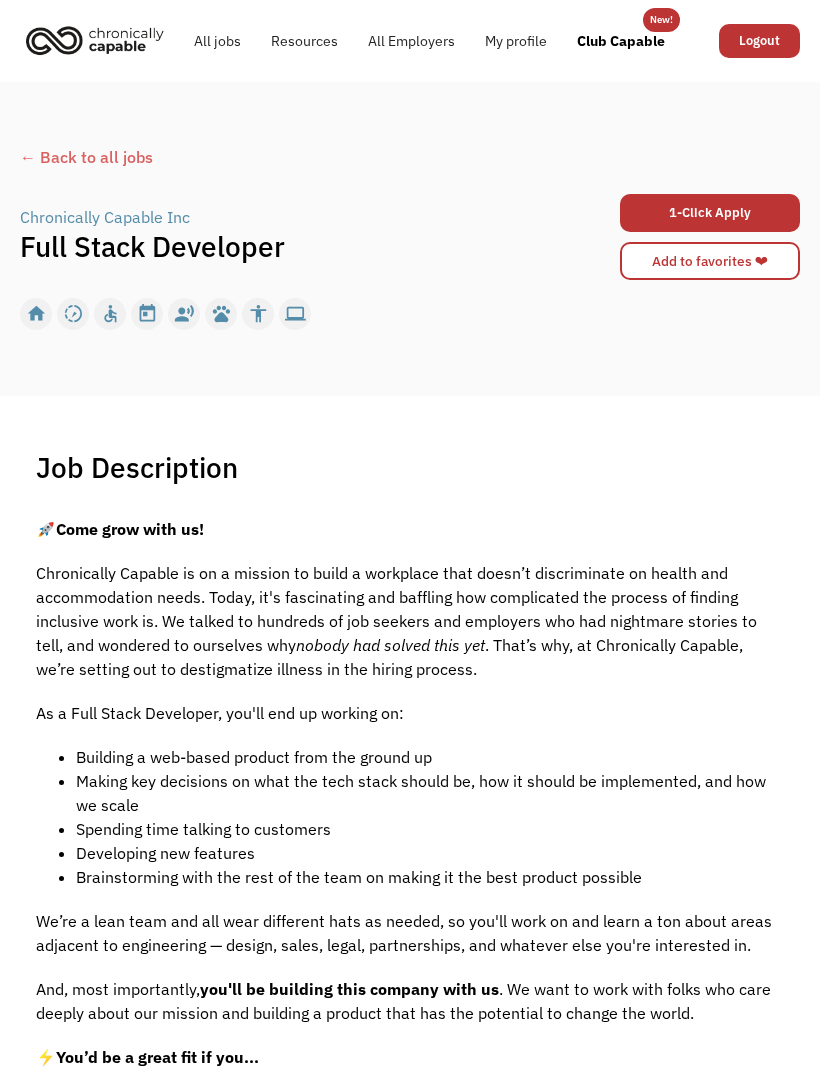 scroll, scrollTop: 0, scrollLeft: 0, axis: both 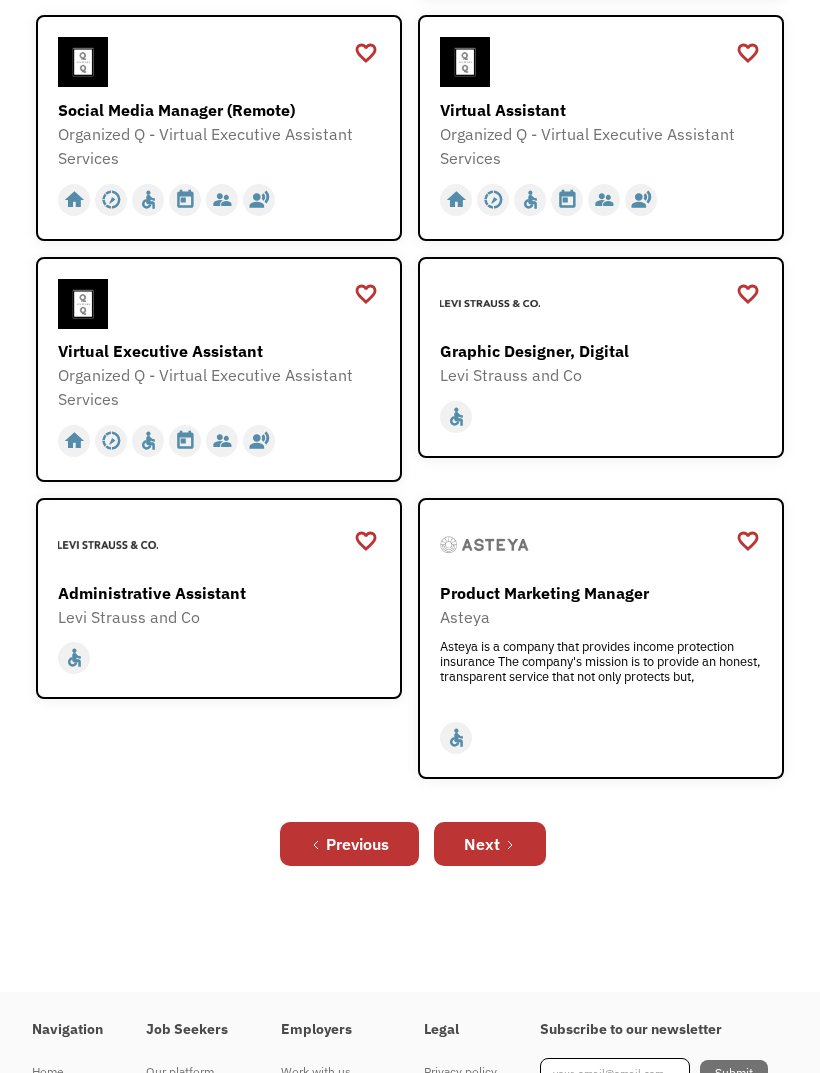 click on "Next" at bounding box center (482, 844) 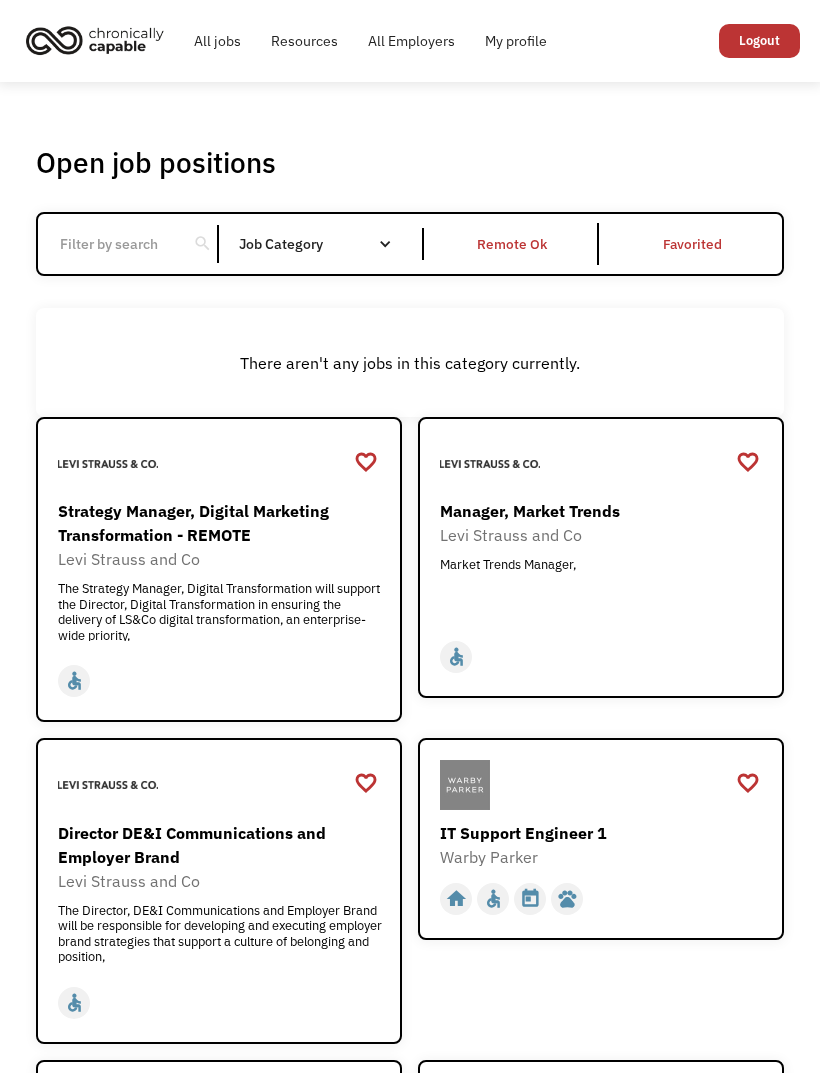 scroll, scrollTop: 0, scrollLeft: 0, axis: both 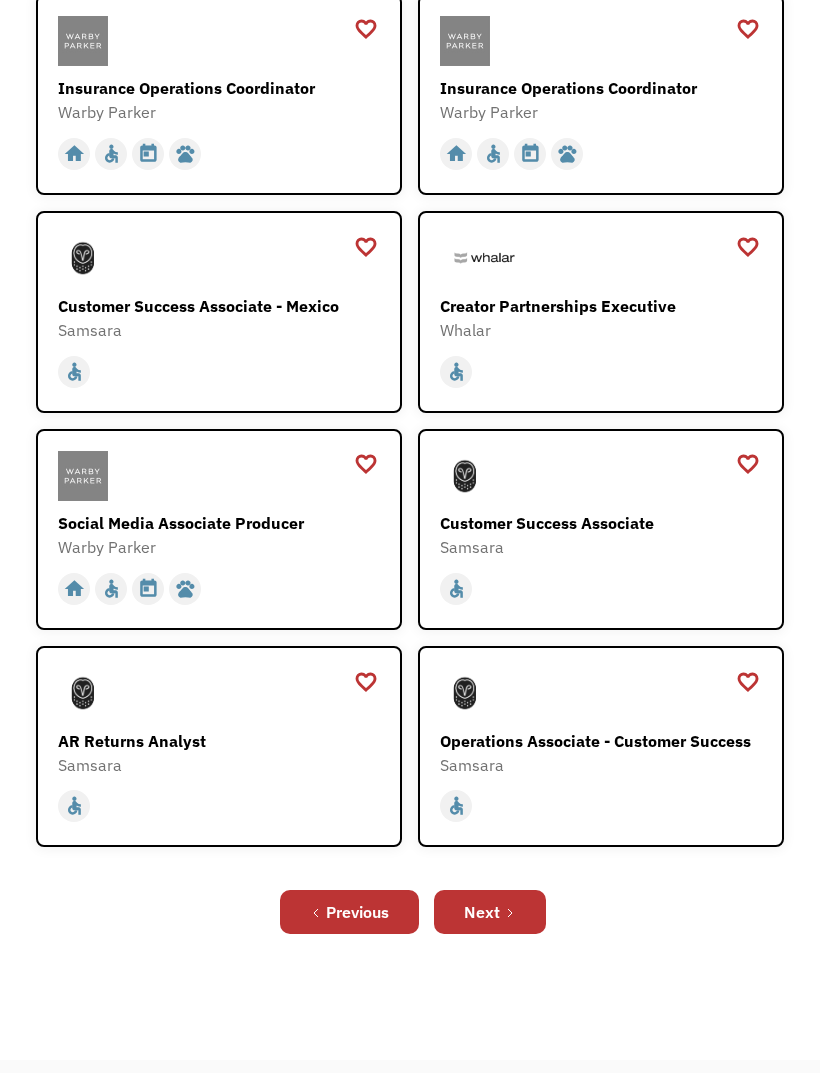click at bounding box center [221, 476] 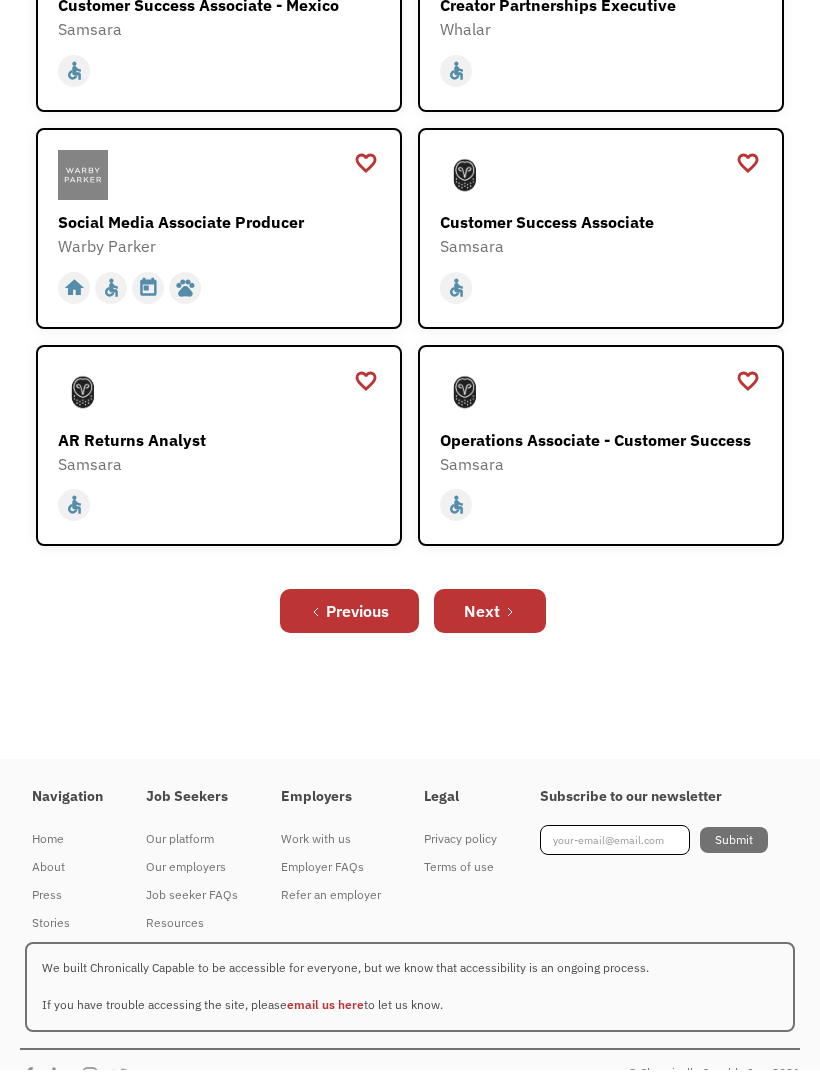 scroll, scrollTop: 1342, scrollLeft: 0, axis: vertical 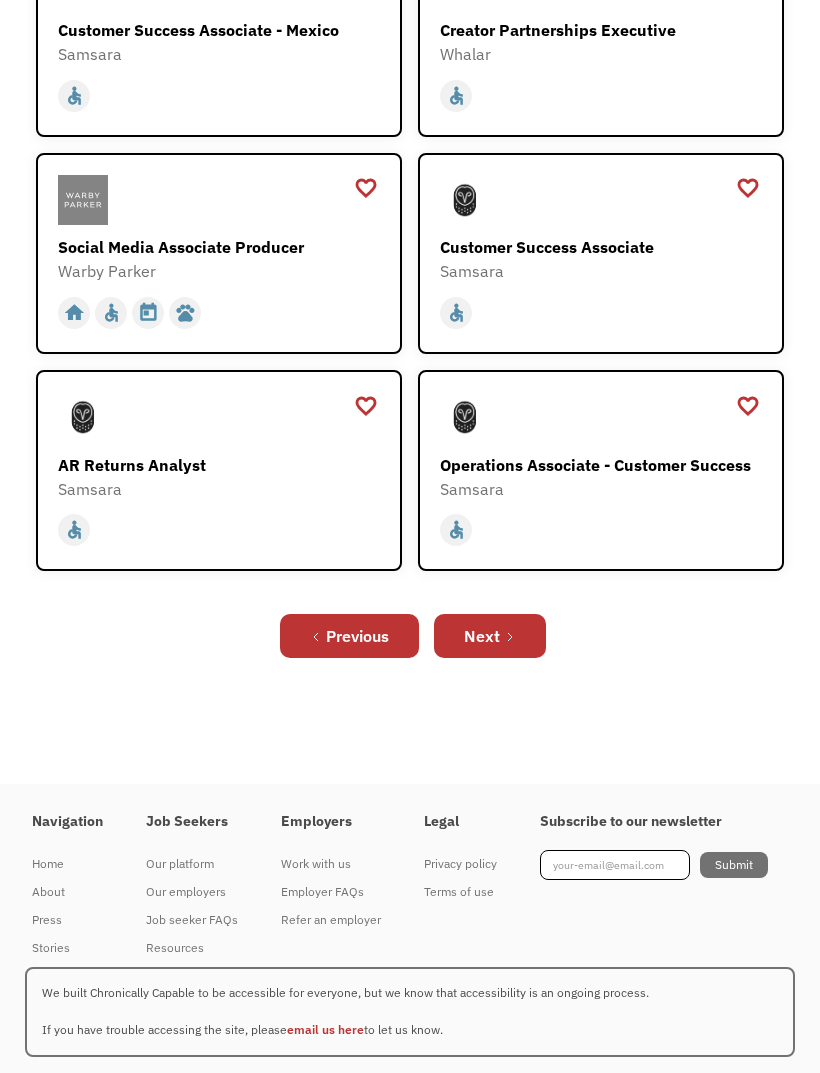 click on "Next" at bounding box center (490, 636) 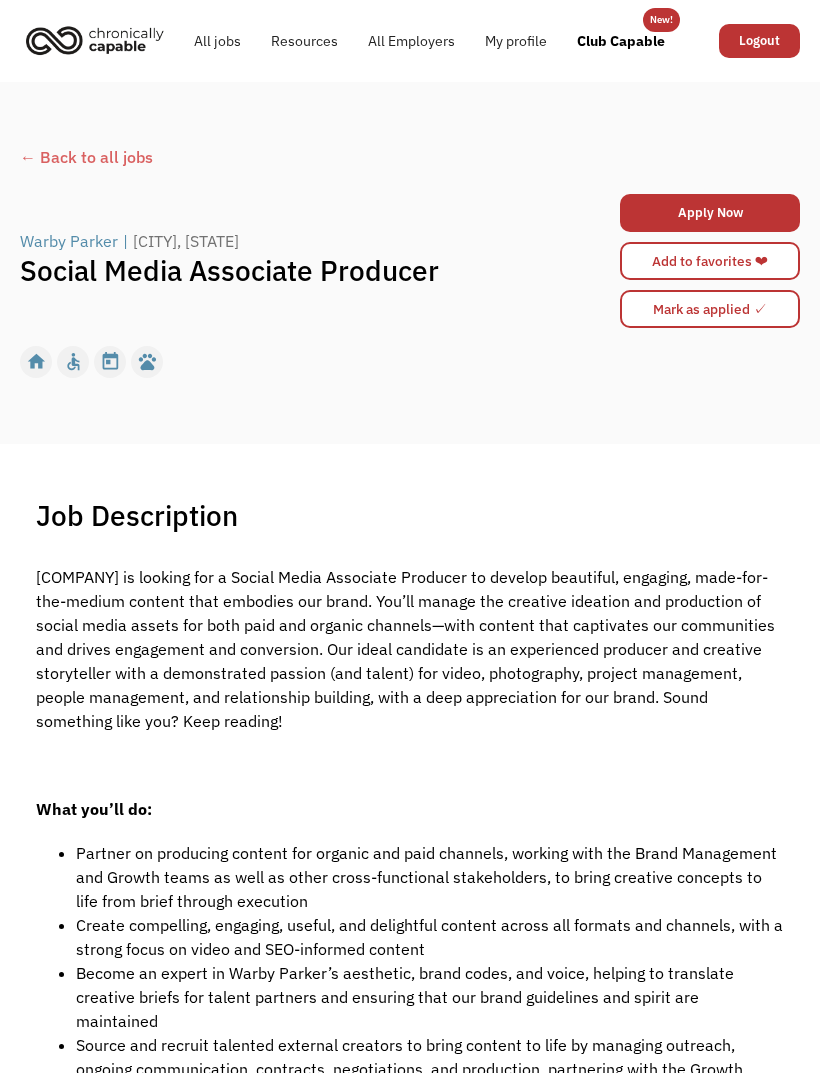 scroll, scrollTop: 0, scrollLeft: 0, axis: both 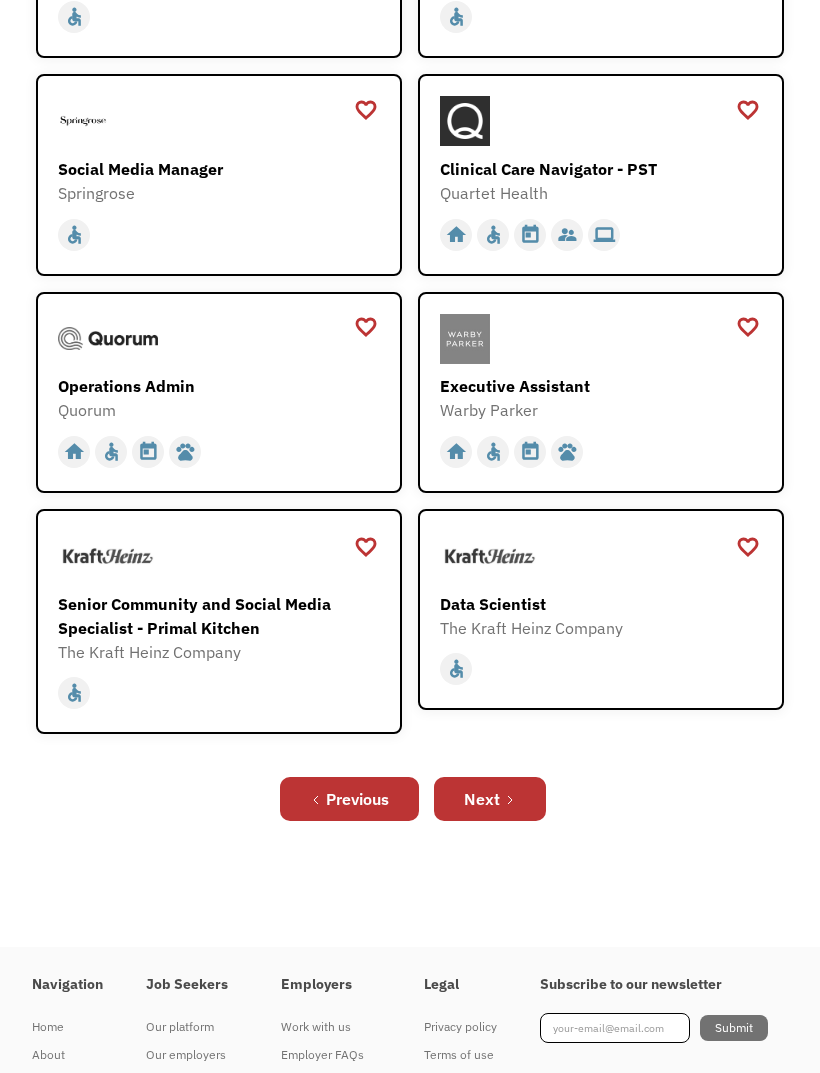 click on "favorite_border favorite Saving Senior Client Leader Dentsu
https://join.smartrecruiters.com/dentsu/6dff79f2-4ec1-44c2-af0d-802be4ca224c-senior-client-leader?trid=f9f23e7a-cfff-454b-89dd-0c8b1ed7c2dc home slow_motion_video accessible today not_interested supervisor_account record_voice_over pets accessibility hearing computer favorite_border favorite Saving Junior Client Leader Dentsu
https://join.smartrecruiters.com/dentsu/acf99a1e-1981-4001-9d28-b13e8c13c3cb-junior-client-leader?trid=f9f23e7a-cfff-454b-89dd-0c8b1ed7c2dc home slow_motion_video accessible today not_interested supervisor_account record_voice_over pets accessibility hearing computer favorite_border favorite Saving Junior Strategist Dentsu
https://join.smartrecruiters.com/dentsu/3f6e4235-1bf0-4603-bd55-fefeef3270d9-junior-strategist?trid=f9f23e7a-cfff-454b-89dd-0c8b1ed7c2dc home slow_motion_video accessible today not_interested supervisor_account record_voice_over pets accessibility hearing computer favorite_border favorite Saving Dentsu" at bounding box center (409, 126) 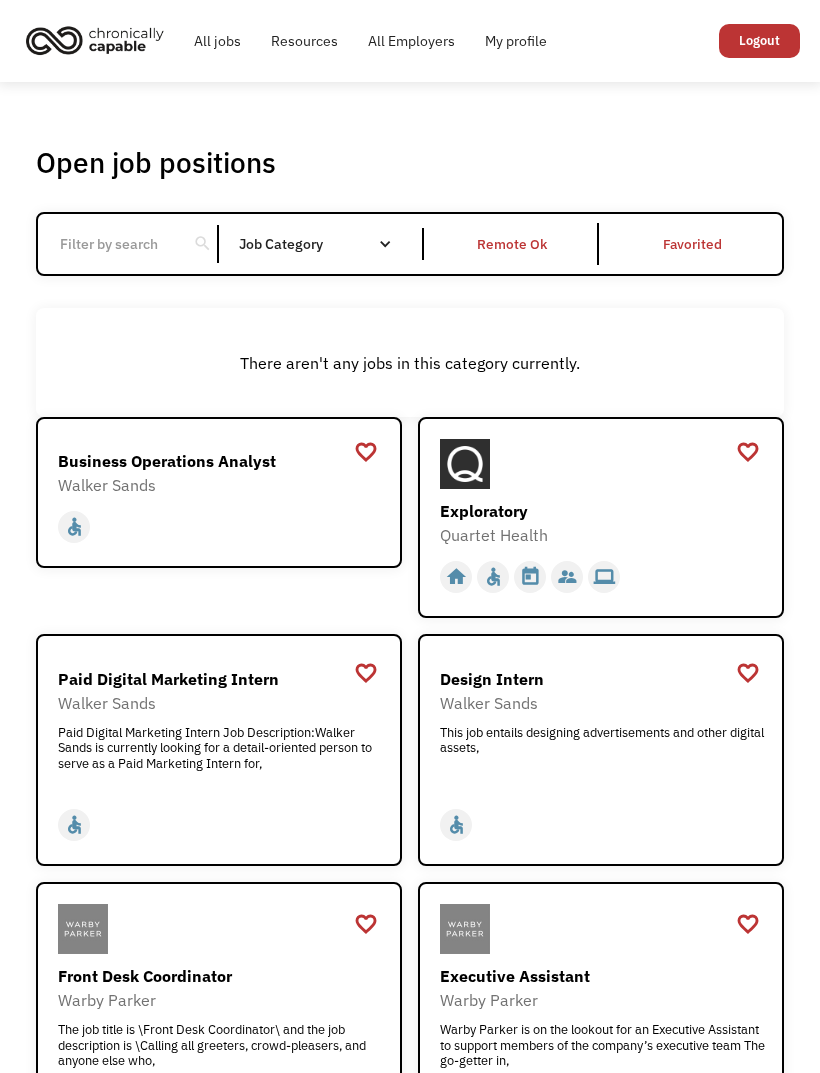 scroll, scrollTop: 0, scrollLeft: 0, axis: both 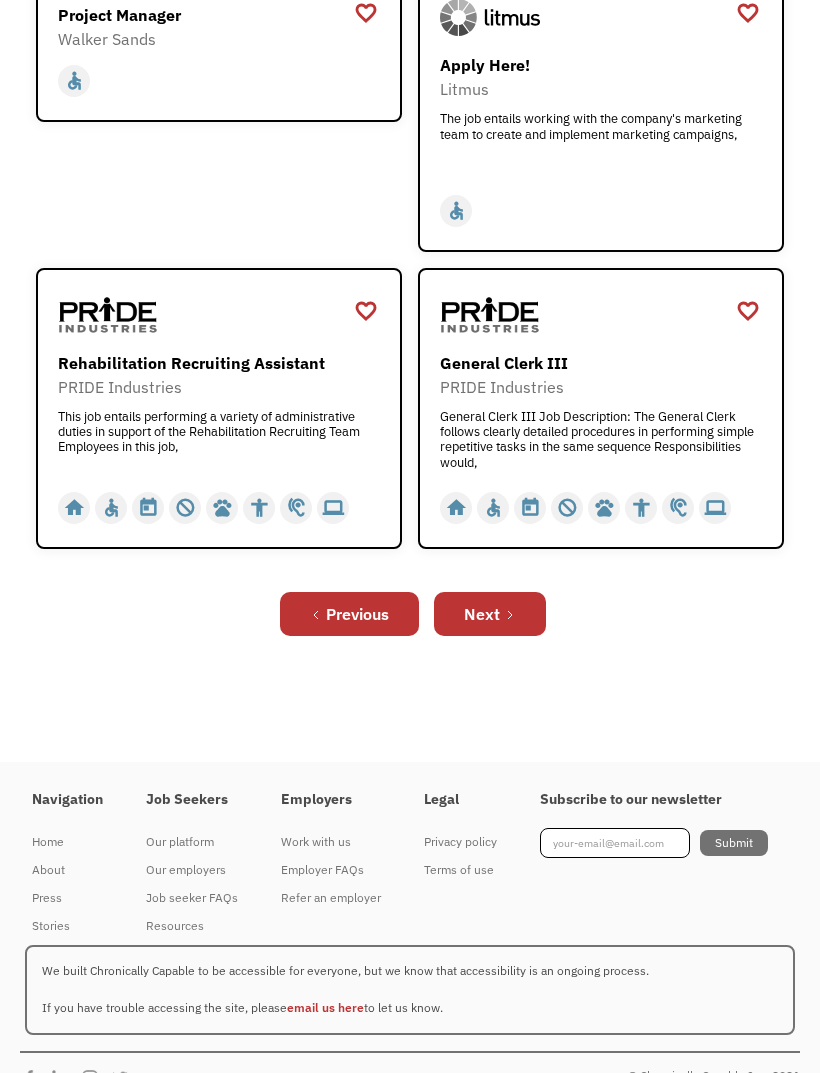 click on "Next" at bounding box center [490, 614] 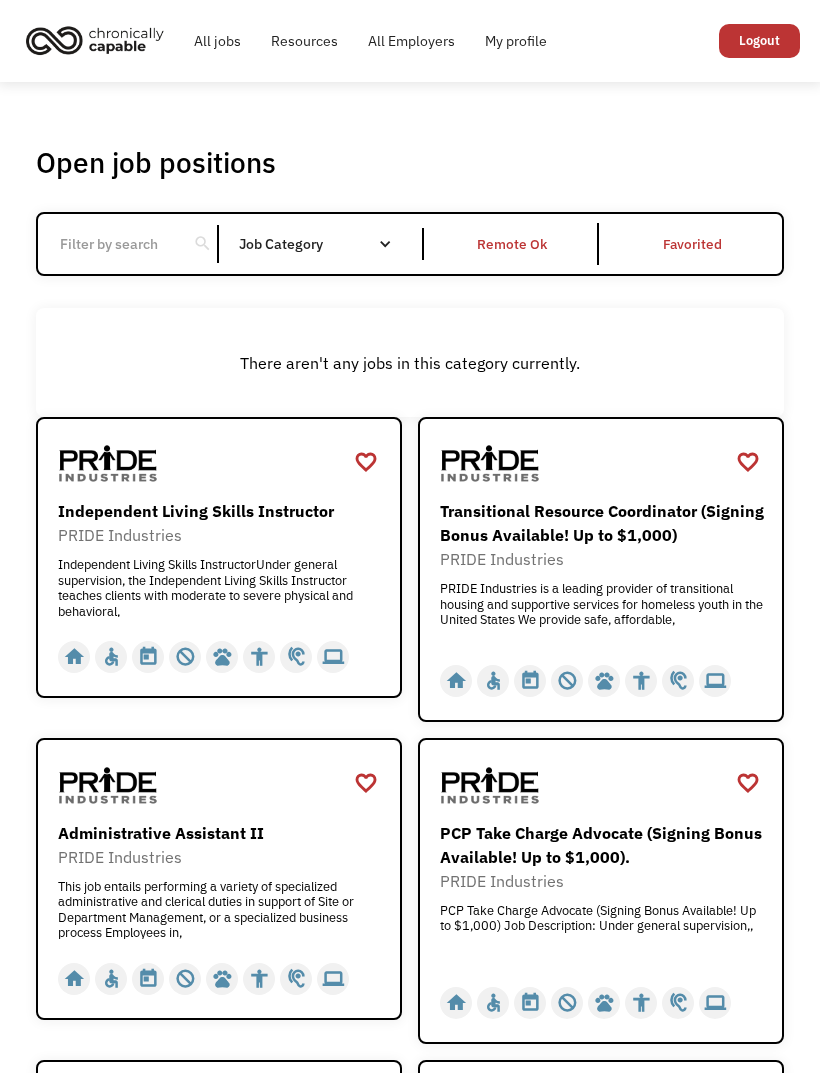 scroll, scrollTop: 0, scrollLeft: 0, axis: both 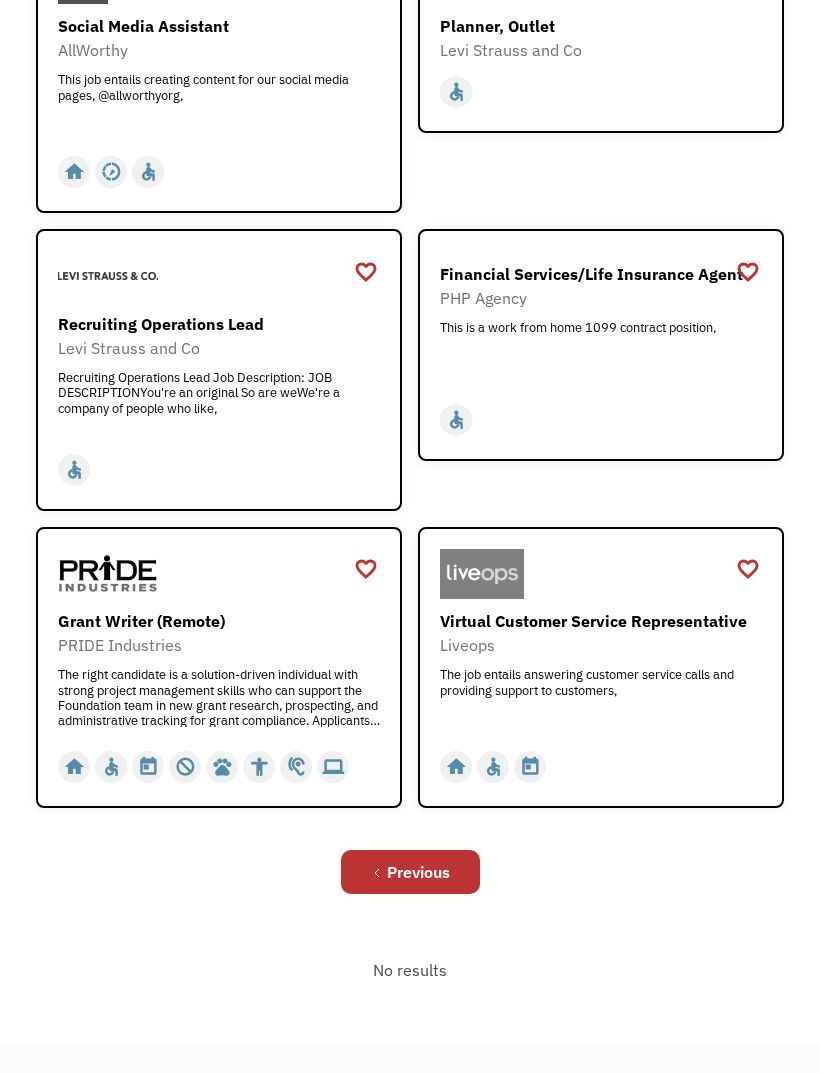 click on "favorite_border" at bounding box center [748, 569] 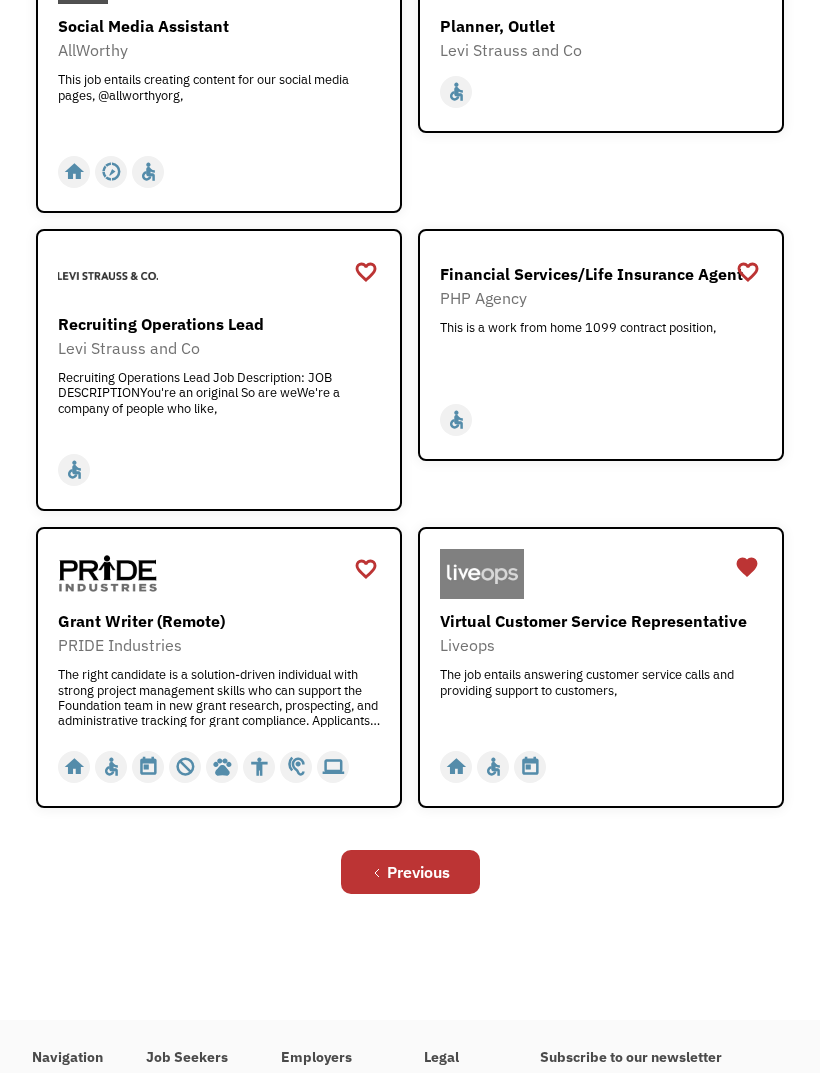 click on "favorite" at bounding box center (747, 567) 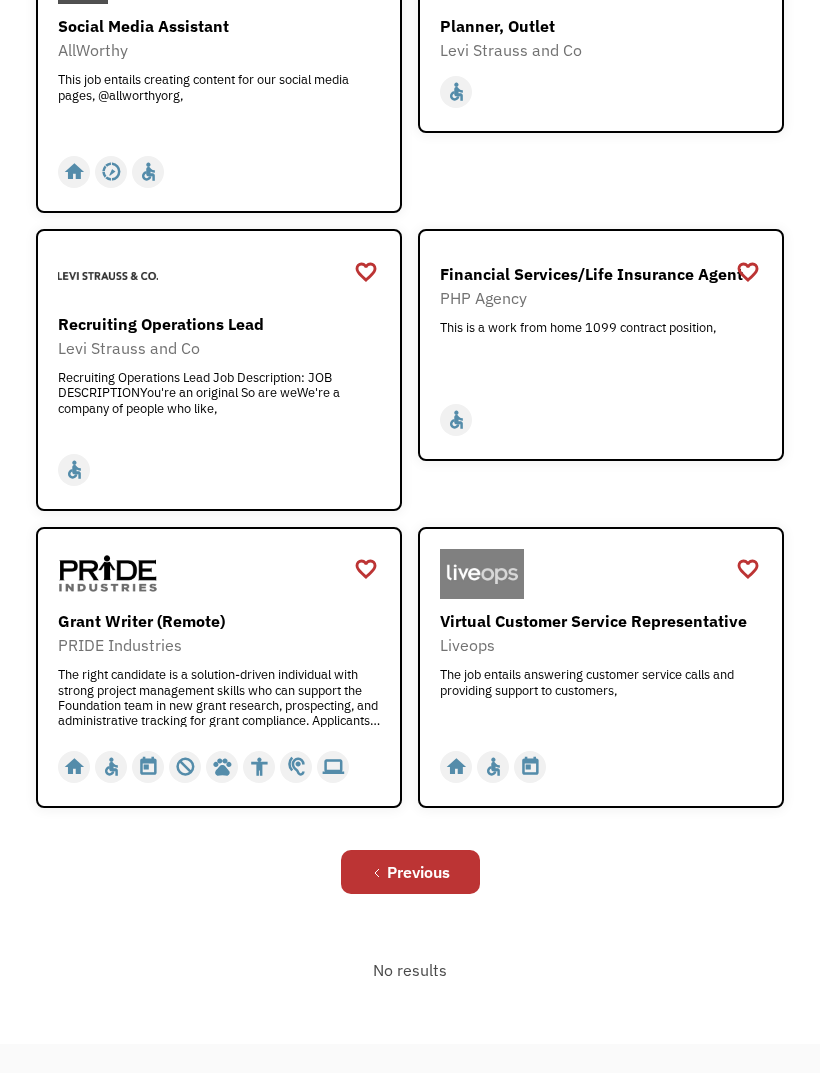click at bounding box center (603, 574) 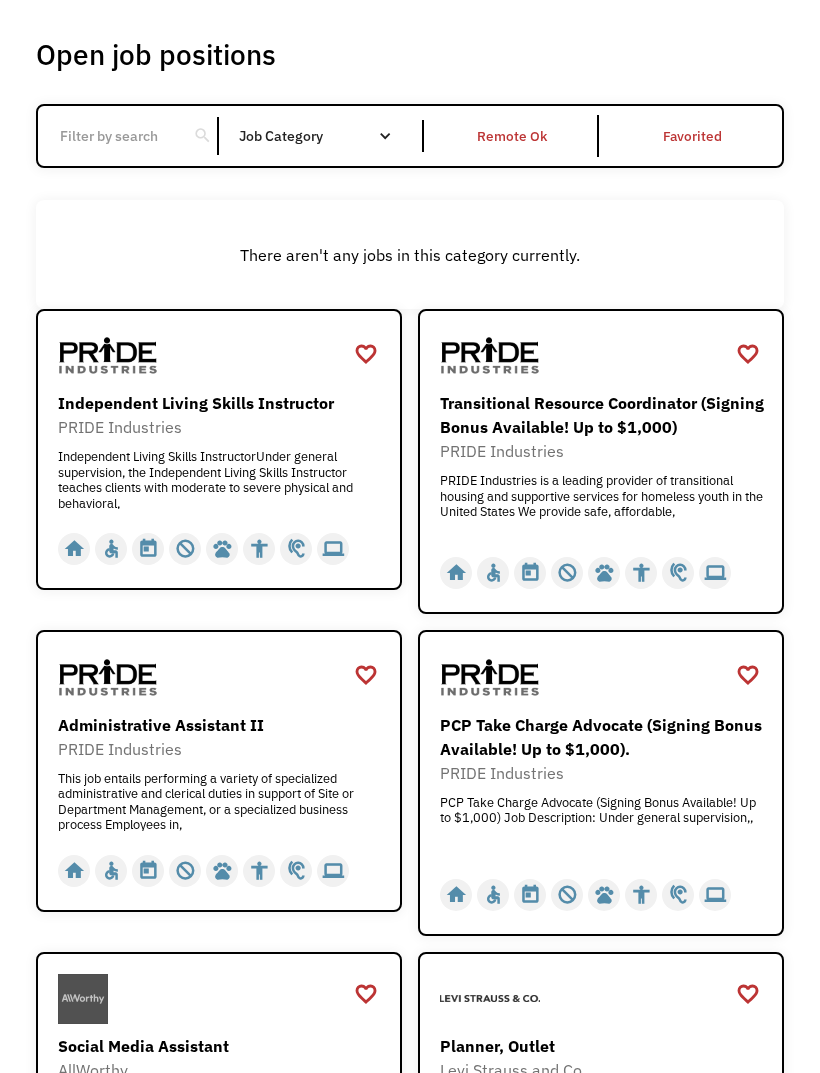 scroll, scrollTop: 0, scrollLeft: 0, axis: both 